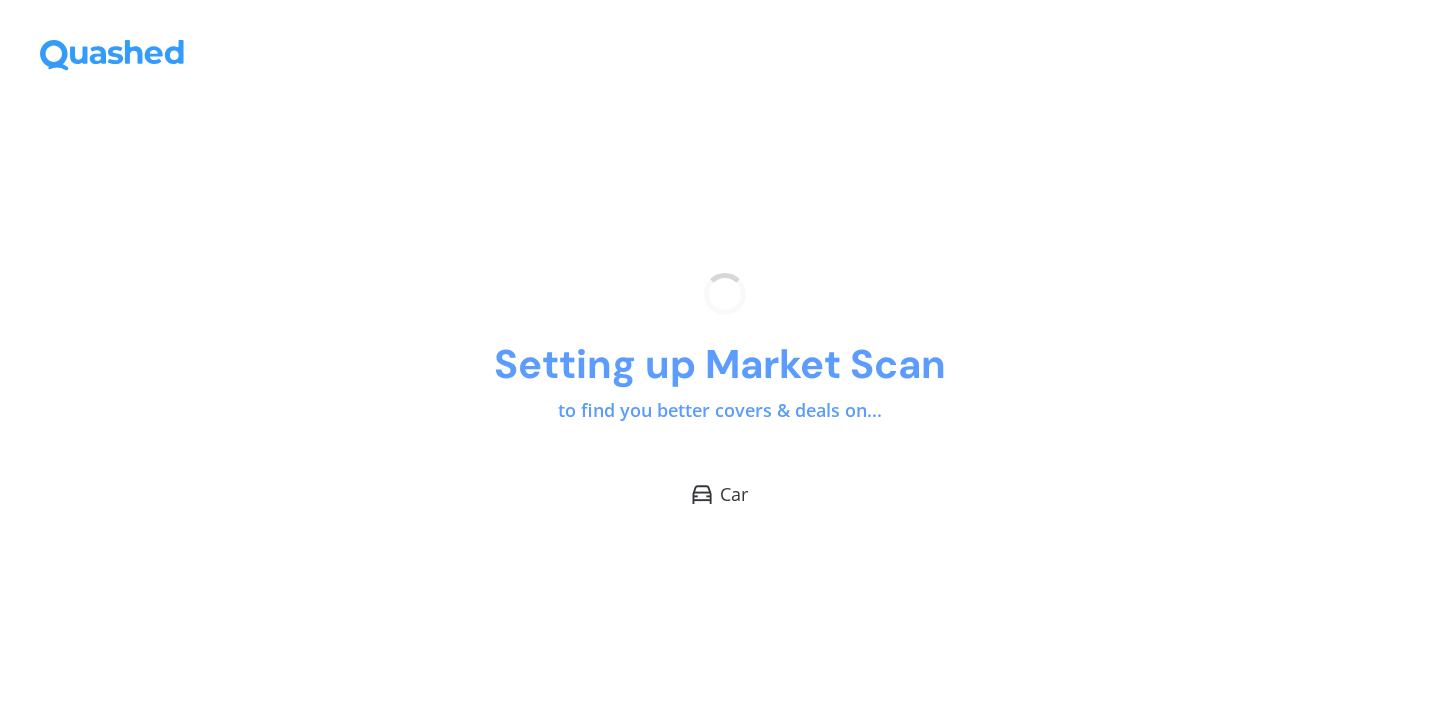 scroll, scrollTop: 0, scrollLeft: 0, axis: both 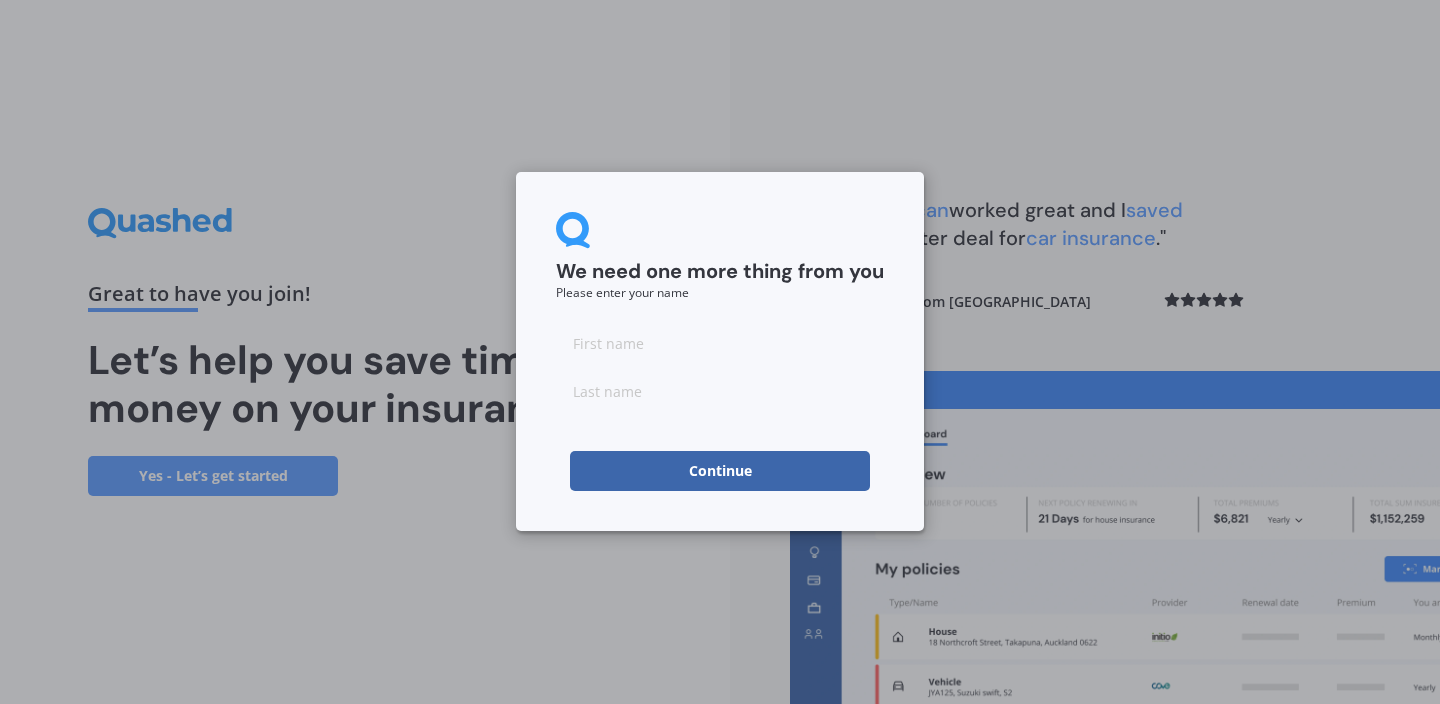 click at bounding box center [720, 343] 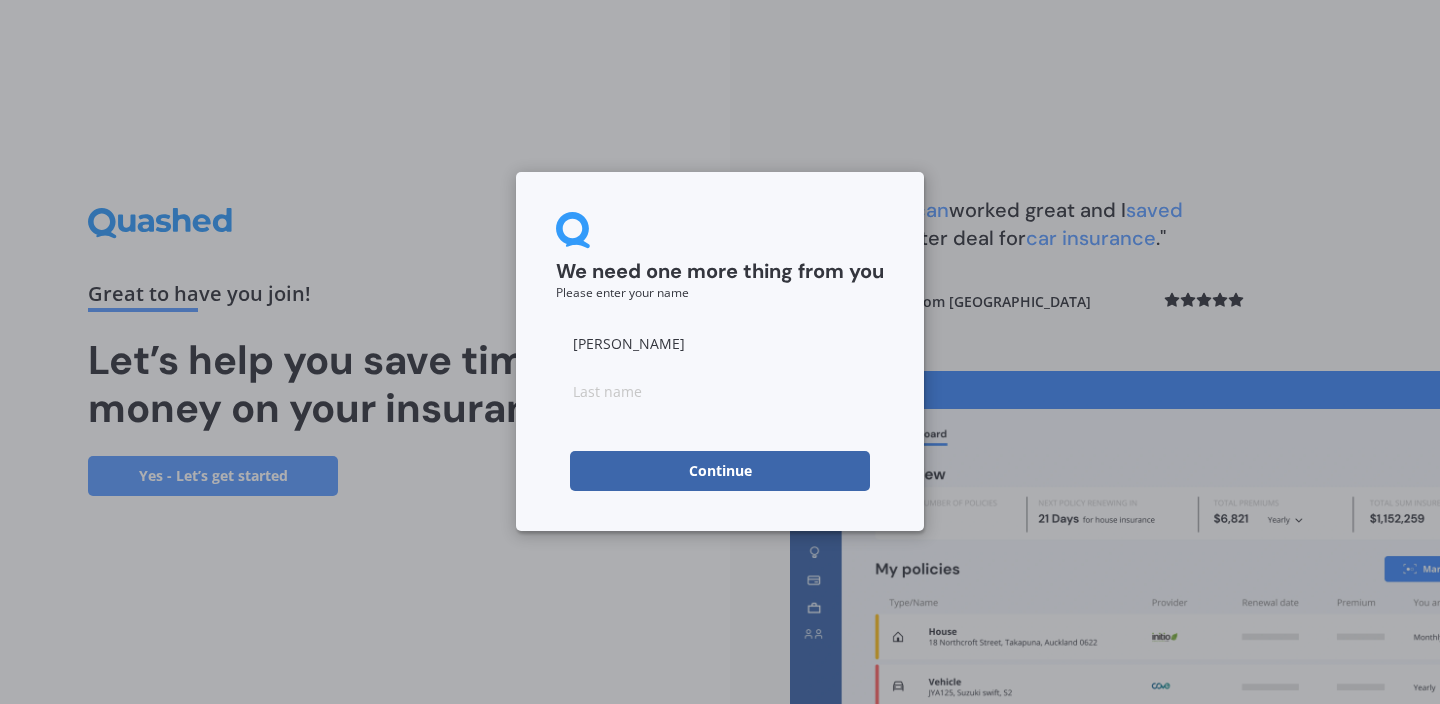 type on "[PERSON_NAME]" 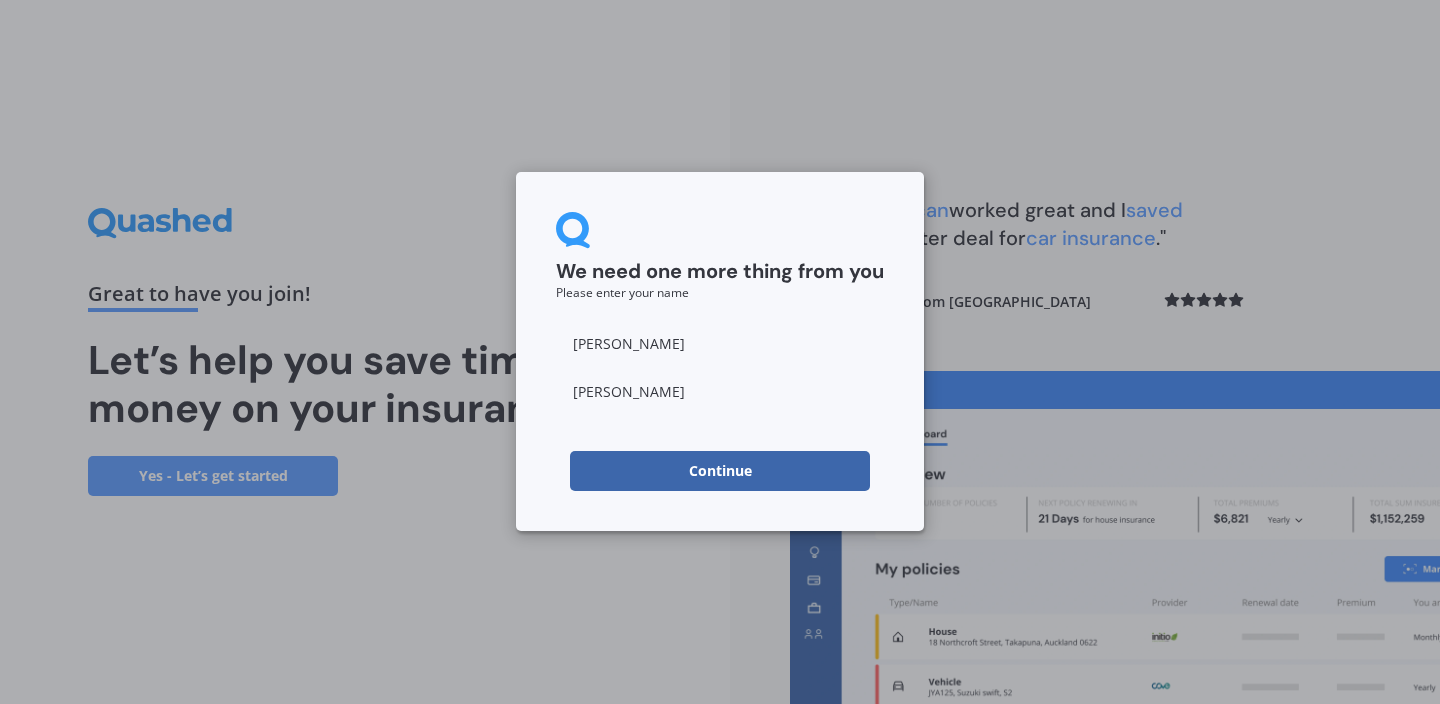 type on "[PERSON_NAME]" 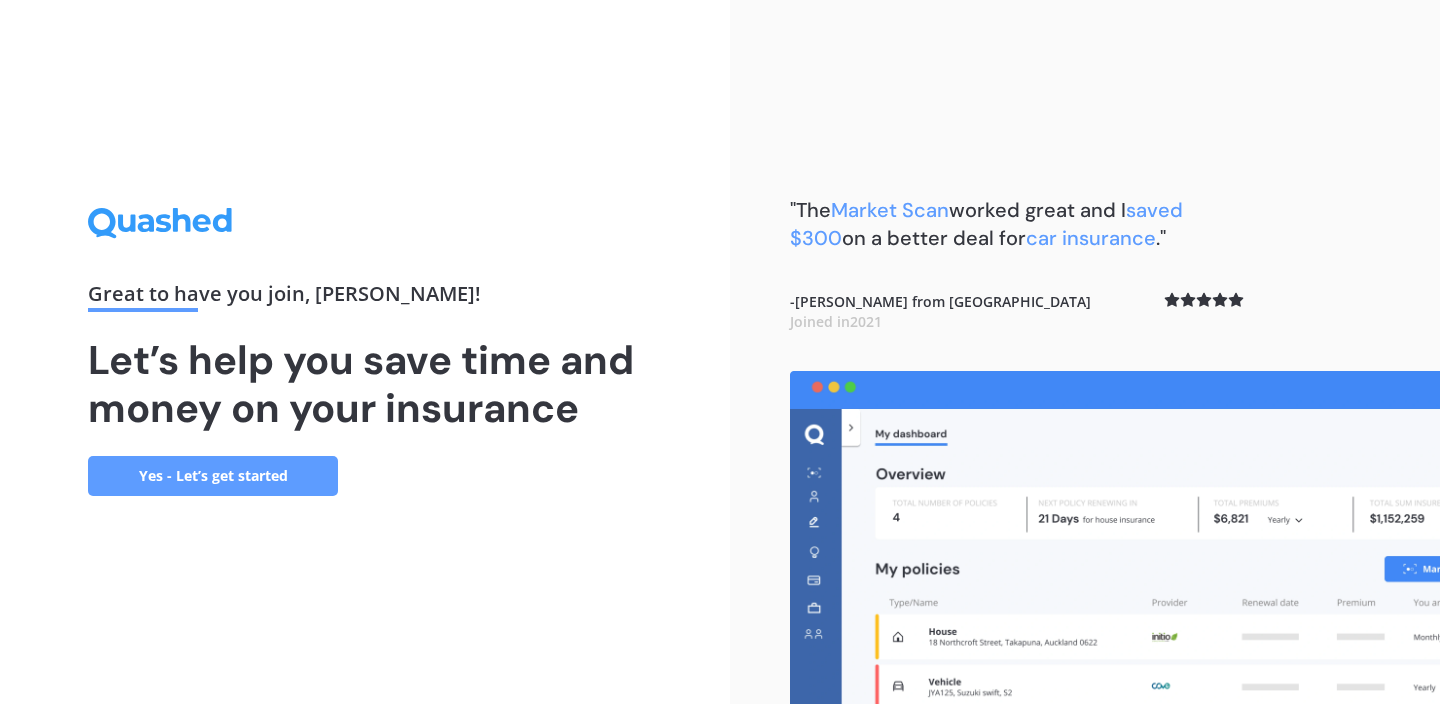 click on "Yes - Let’s get started" at bounding box center (213, 476) 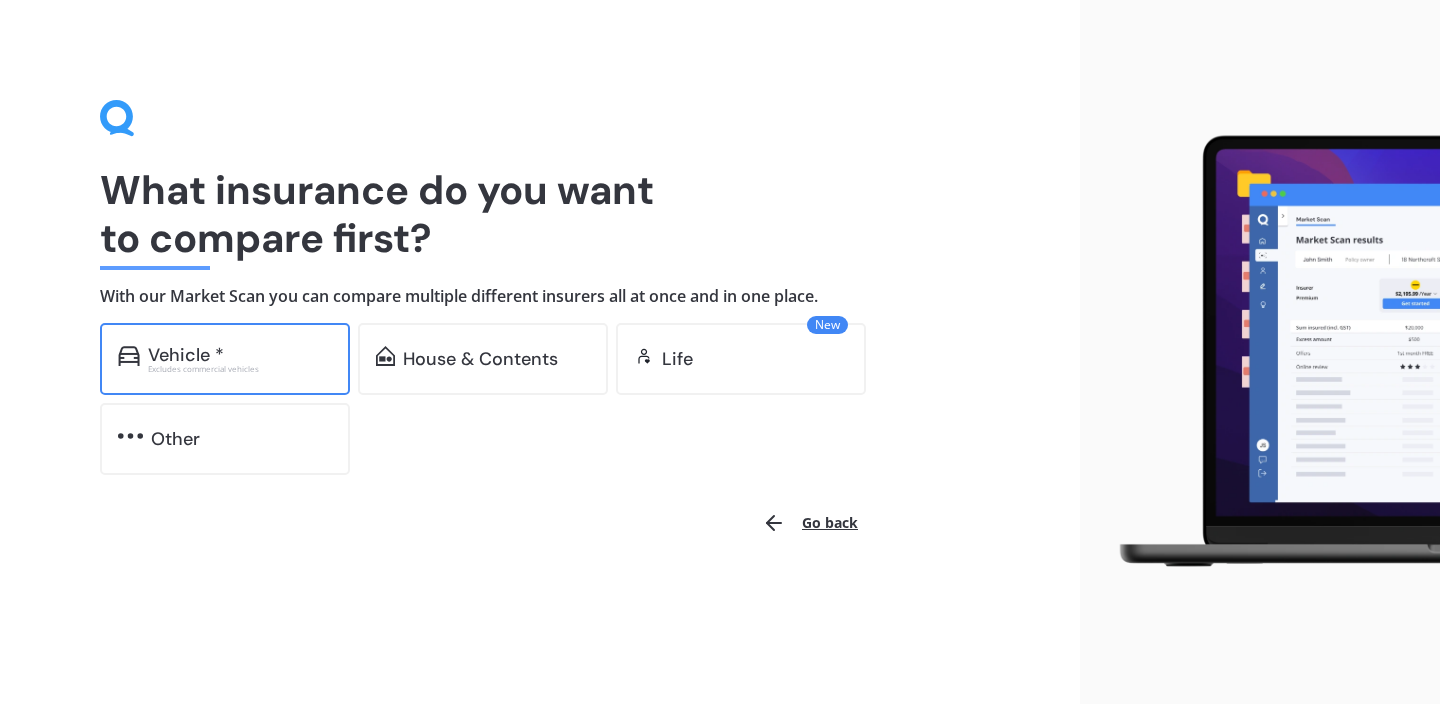 click on "Vehicle *" at bounding box center [240, 355] 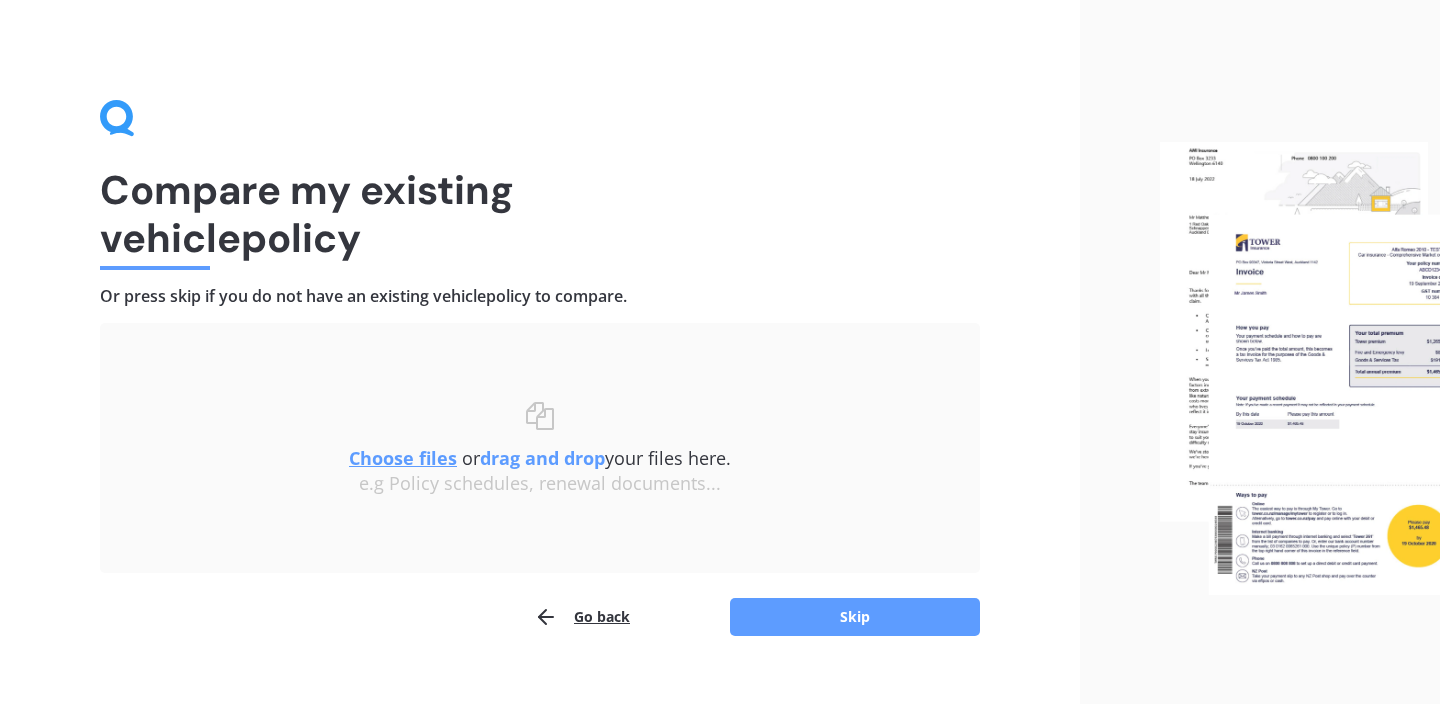 scroll, scrollTop: 32, scrollLeft: 0, axis: vertical 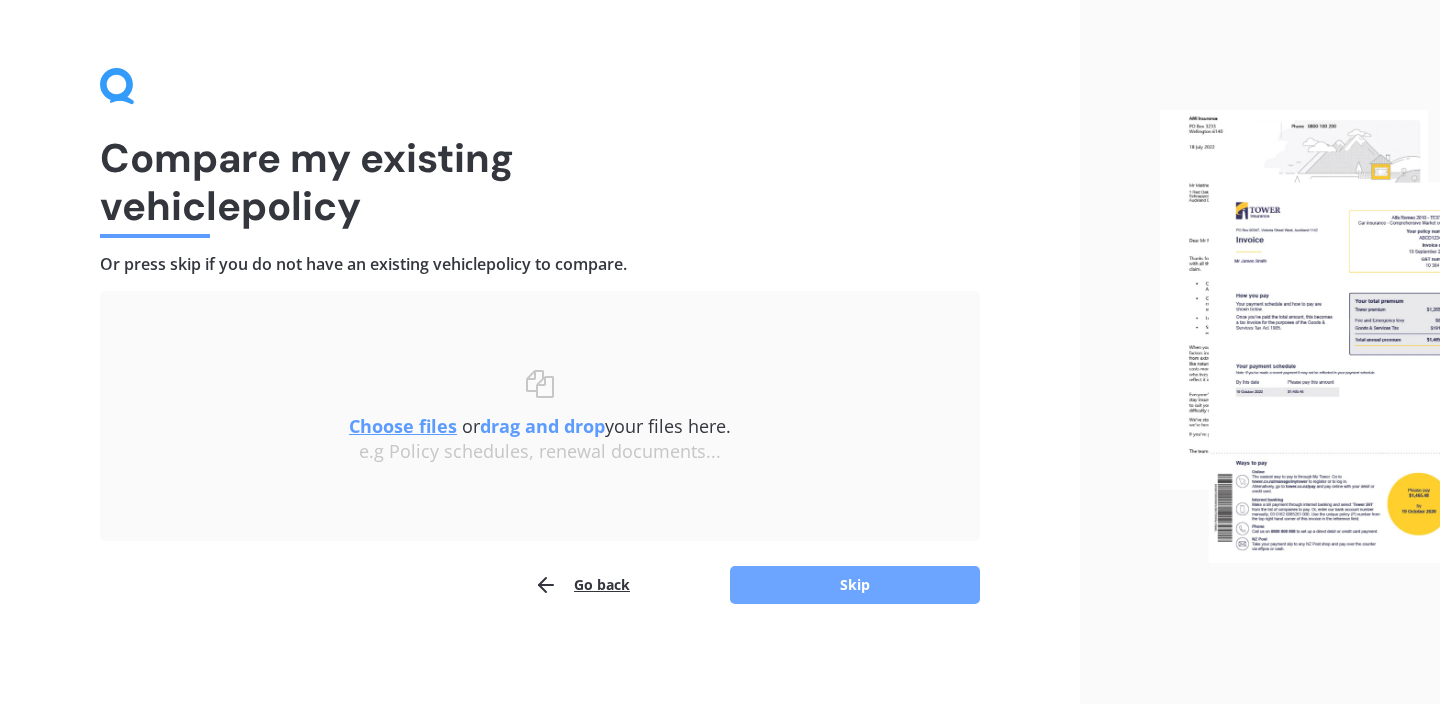 click on "Skip" at bounding box center (855, 585) 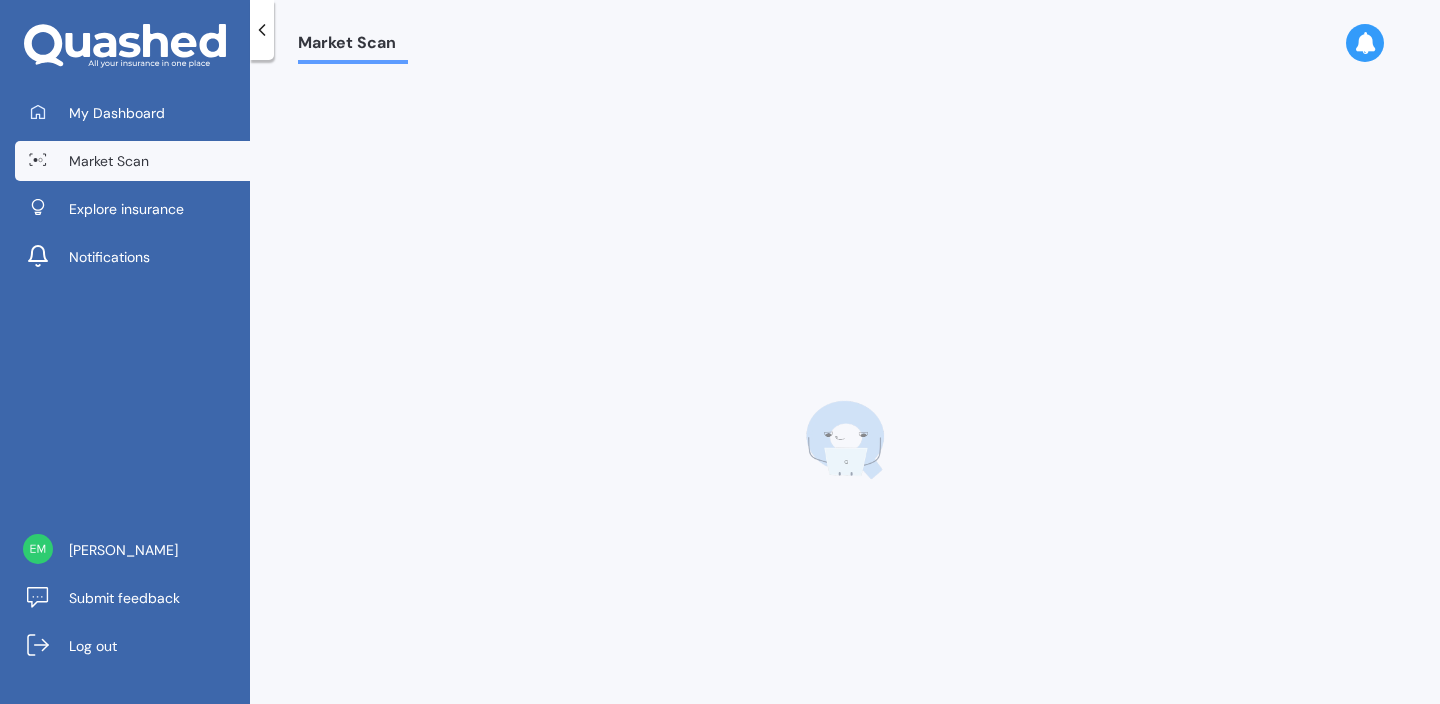 scroll, scrollTop: 0, scrollLeft: 0, axis: both 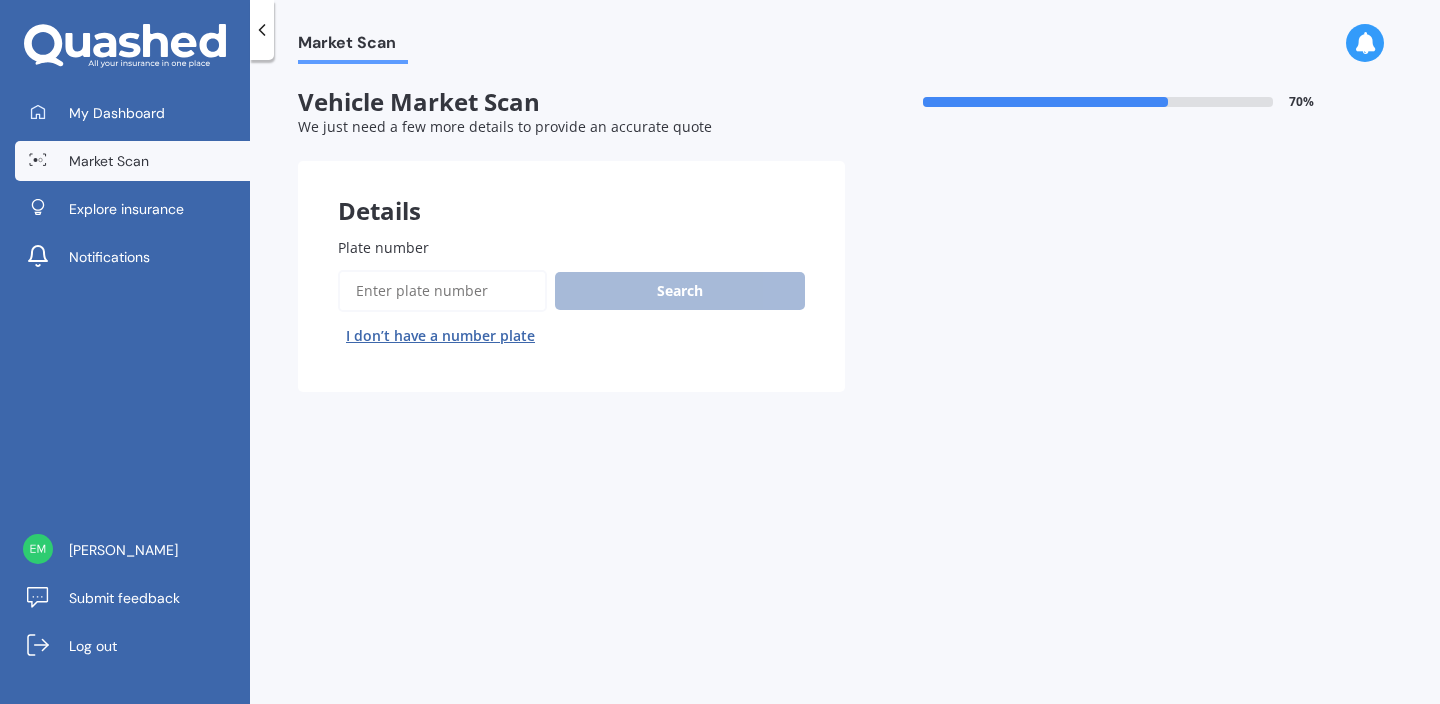 click on "I don’t have a number plate" at bounding box center (440, 336) 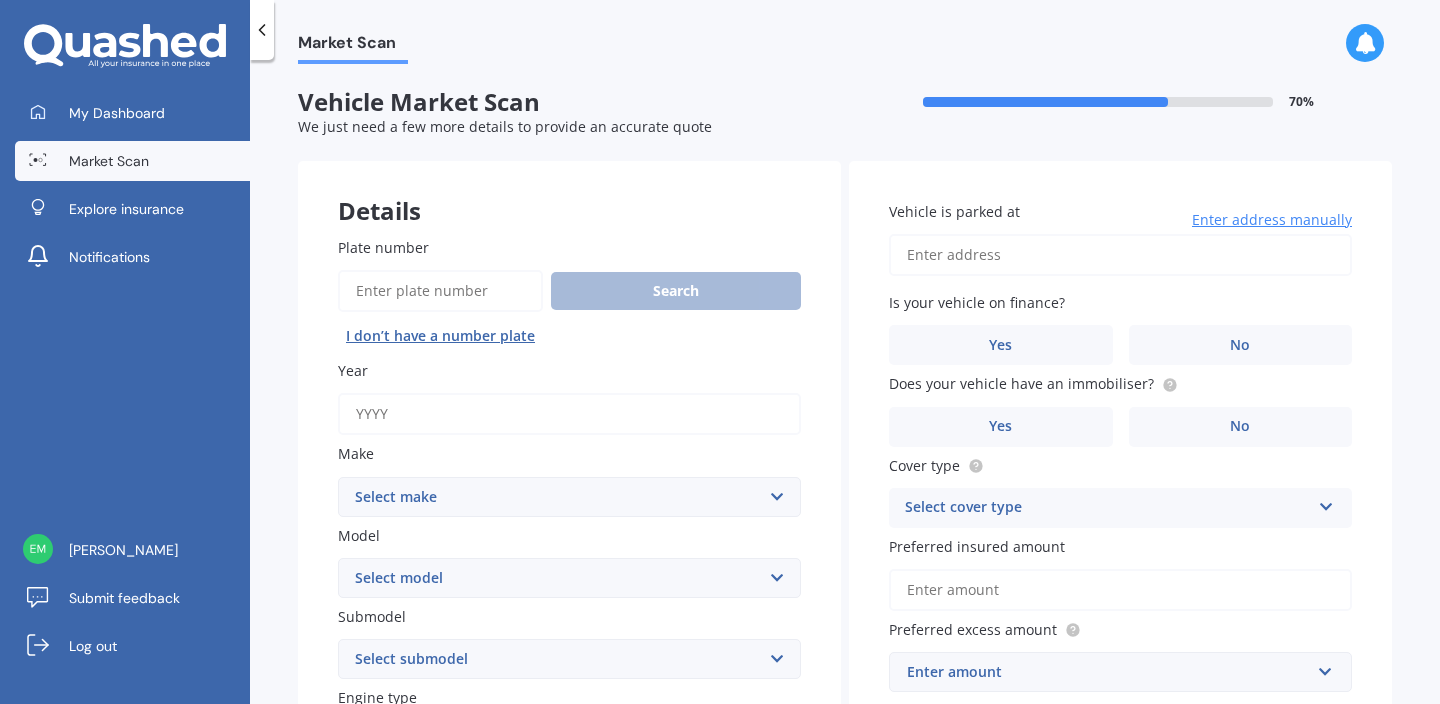 click on "Year" at bounding box center (569, 414) 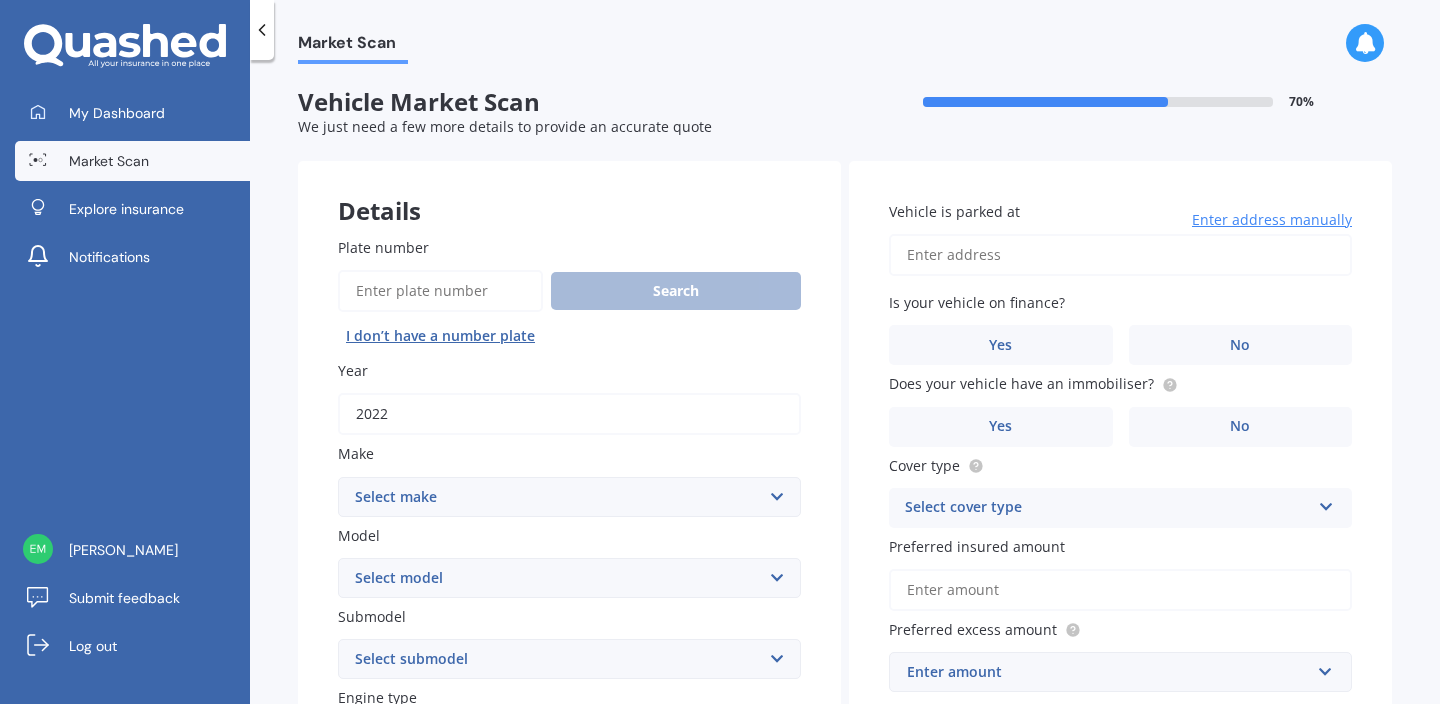 type on "2022" 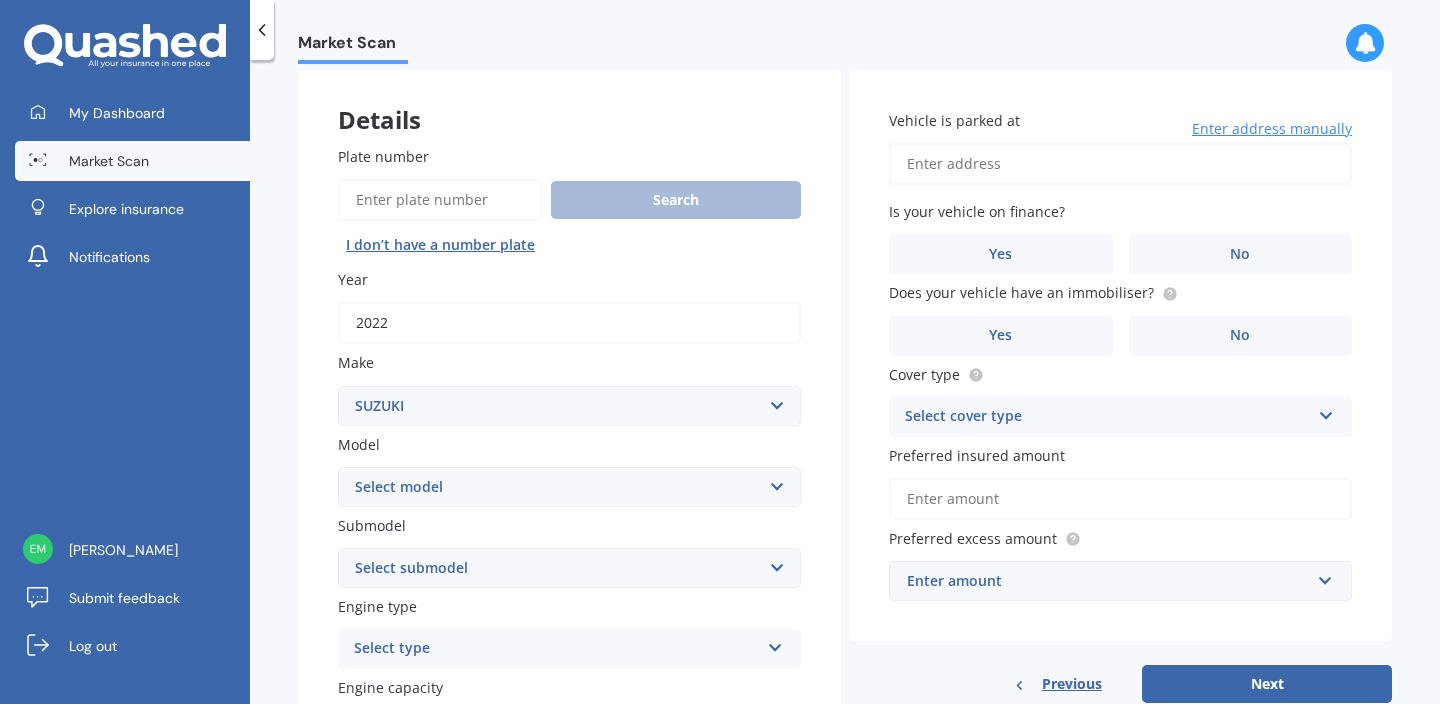 scroll, scrollTop: 92, scrollLeft: 0, axis: vertical 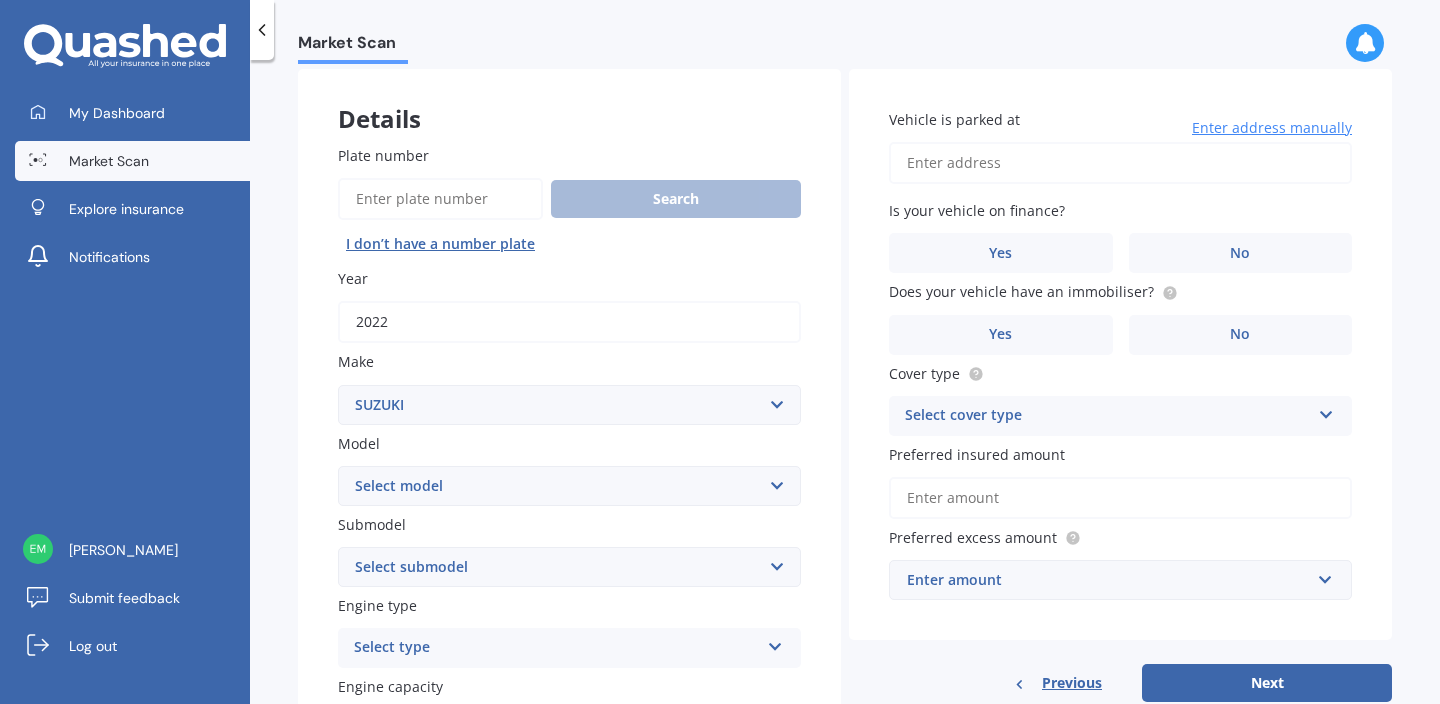 click on "Select model Aerio Alto APV Van Baleno Cappuccino Carry Truck Carry van Celerio Crescent Cruze Cultus Escudo Fronx Grand Vitara Hustler Ignis Jimny 4WD Kizashi [PERSON_NAME] S-Cross Samurai SJ410 SJ413 Solio Spacia Splash ST series Swift SX4 SX4 S-Cross Vitara Vitara Hybrid Wagon R Wagon R+ X-90 4WD XBEE Hatchback" at bounding box center [569, 486] 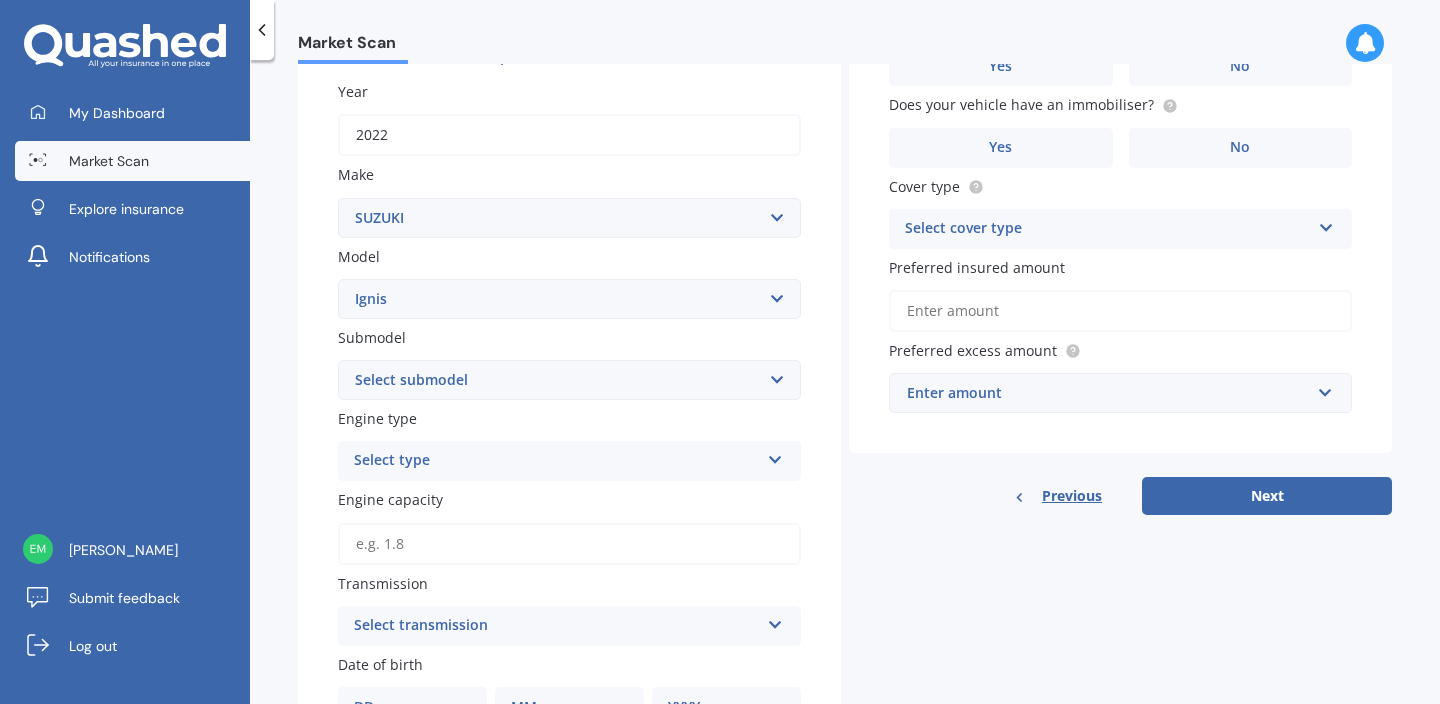 scroll, scrollTop: 282, scrollLeft: 0, axis: vertical 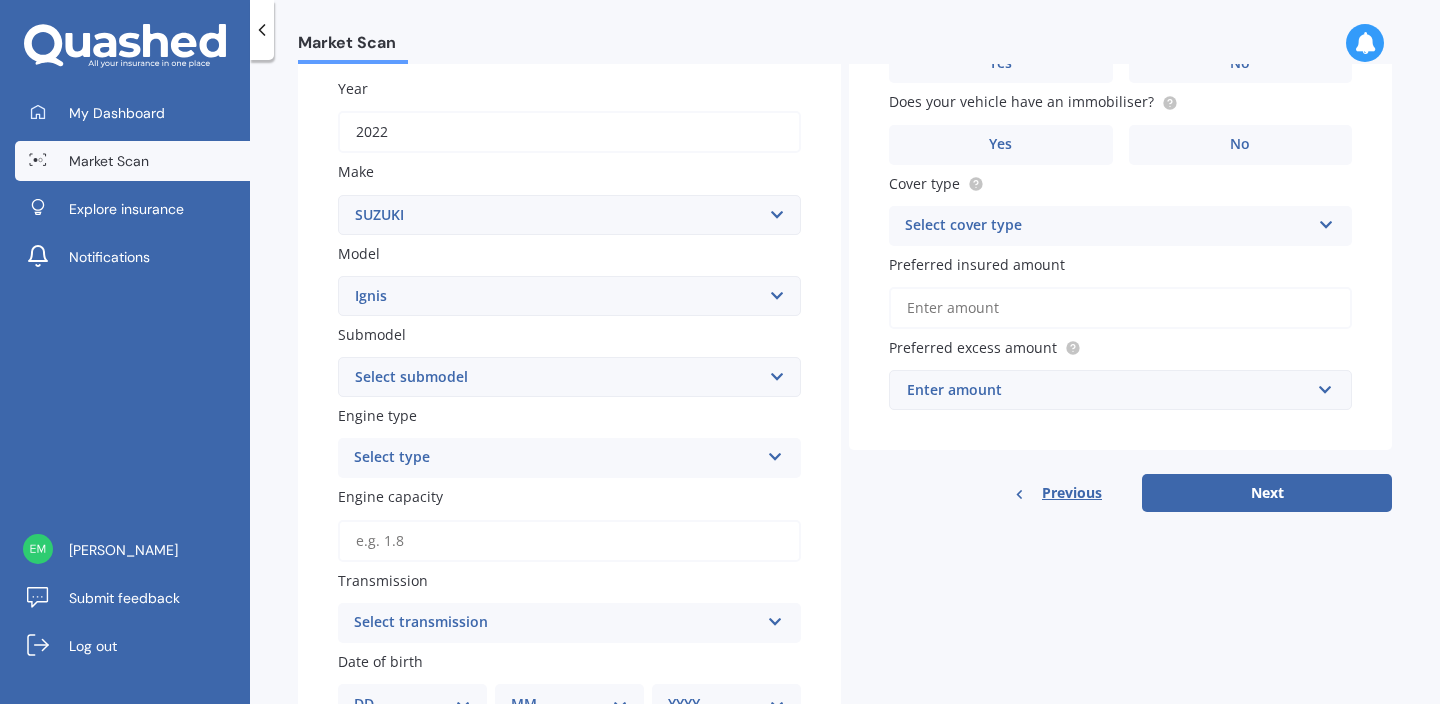 click on "Select submodel (All) GLX Hybrid LTD" at bounding box center (569, 377) 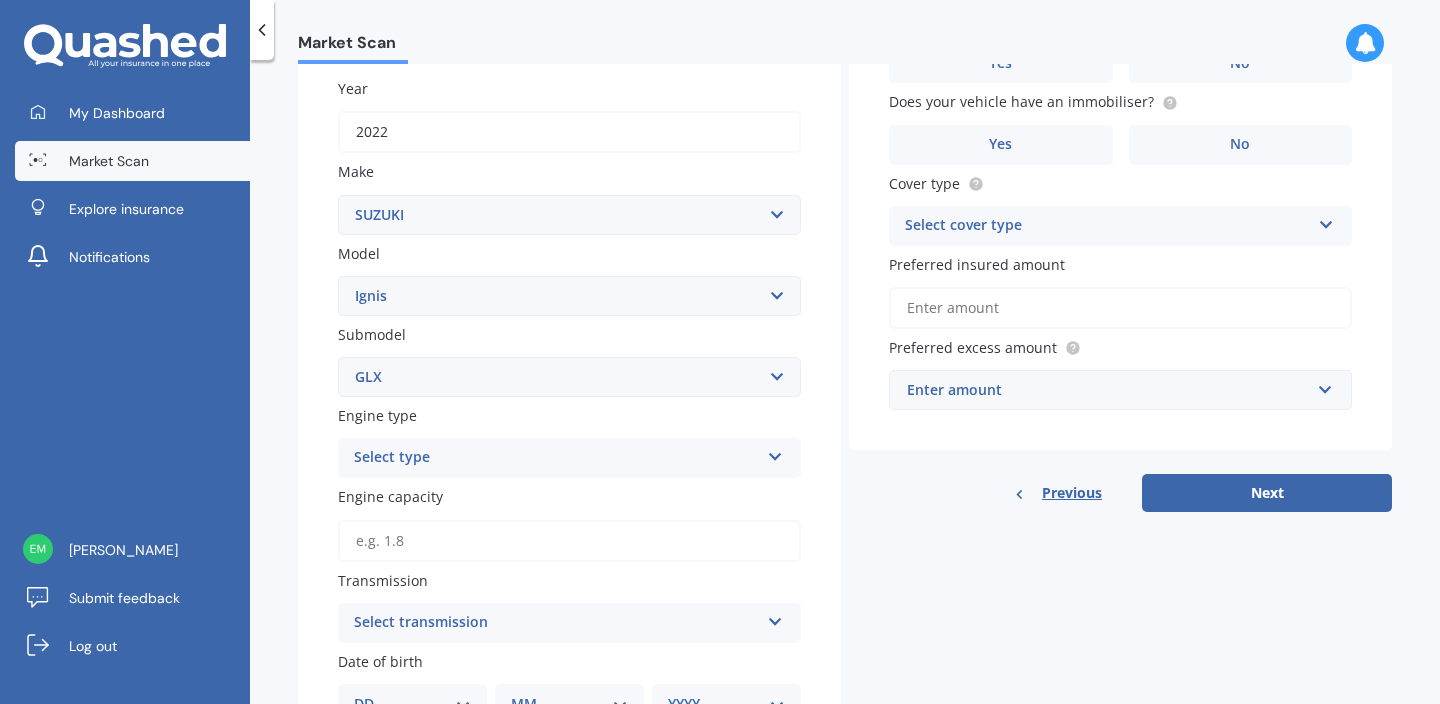 click at bounding box center [775, 453] 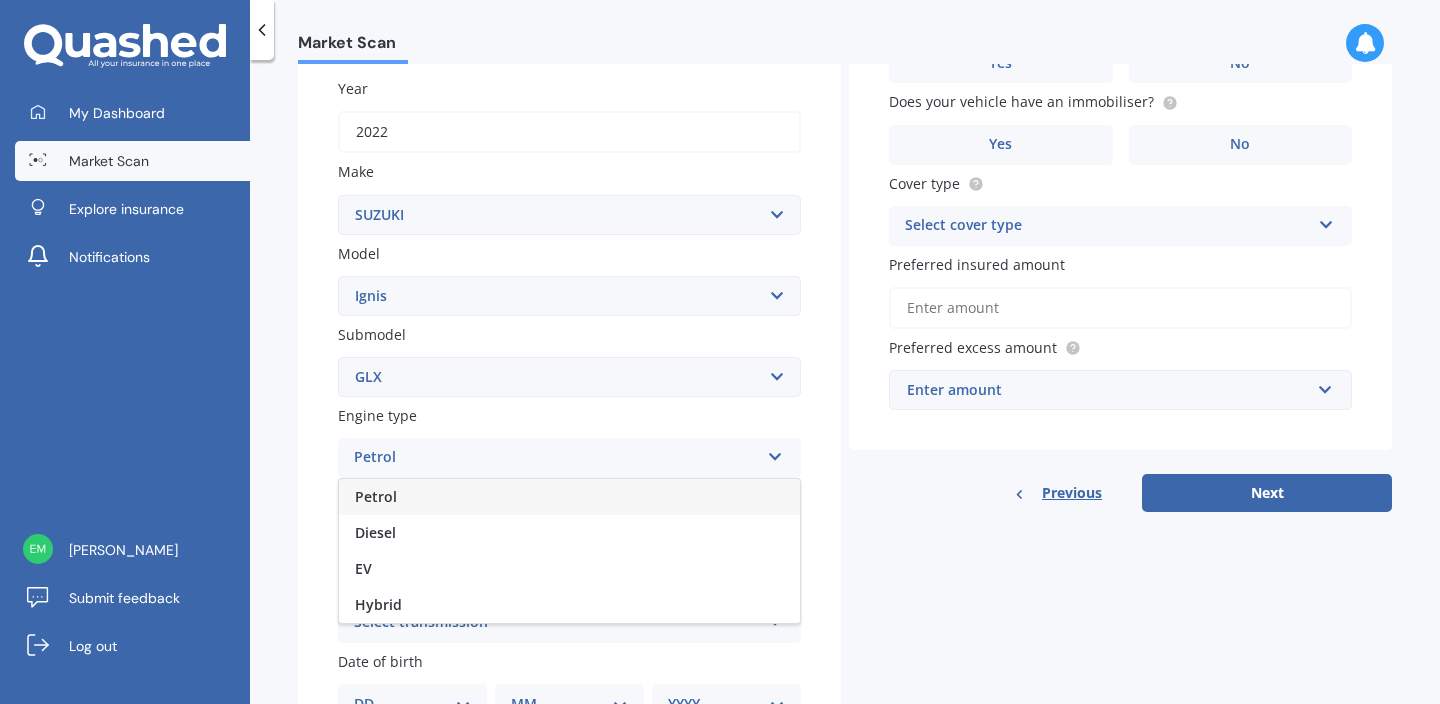 click on "Petrol" at bounding box center (569, 497) 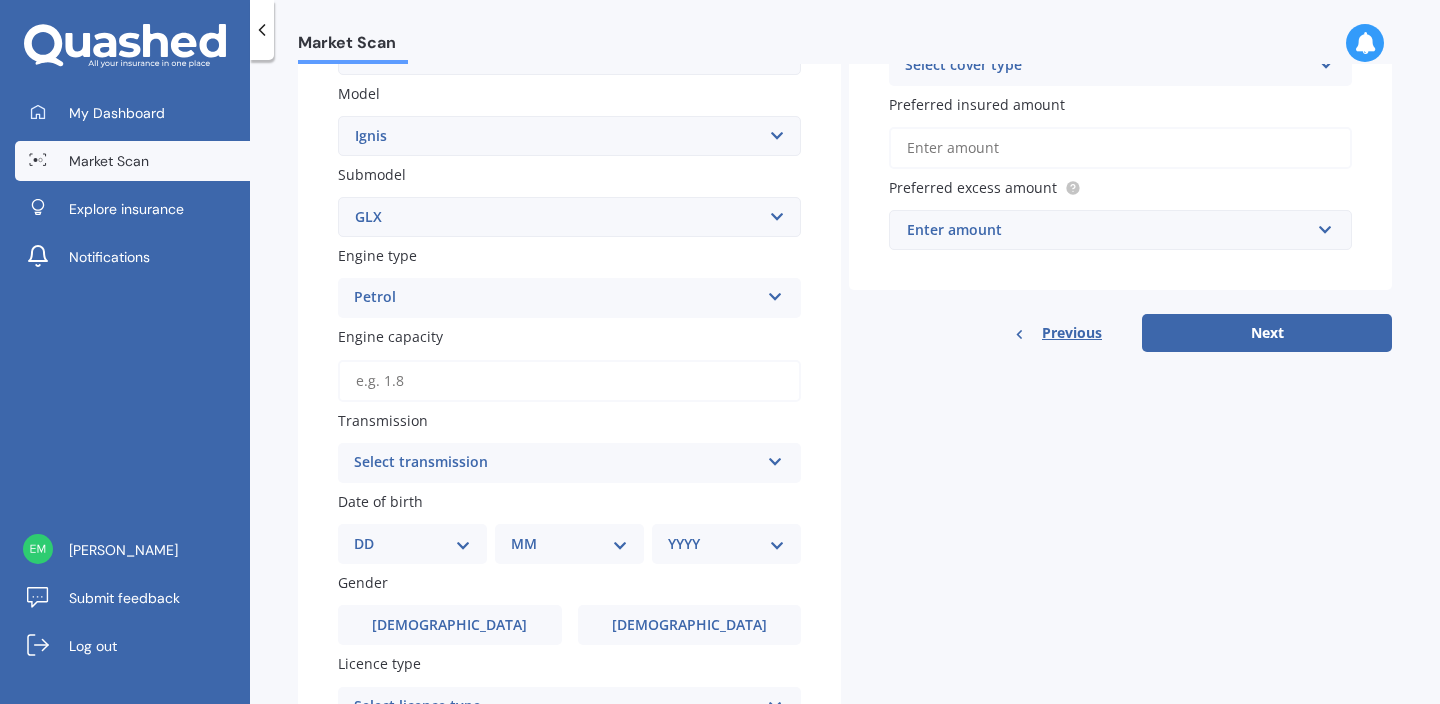 scroll, scrollTop: 443, scrollLeft: 0, axis: vertical 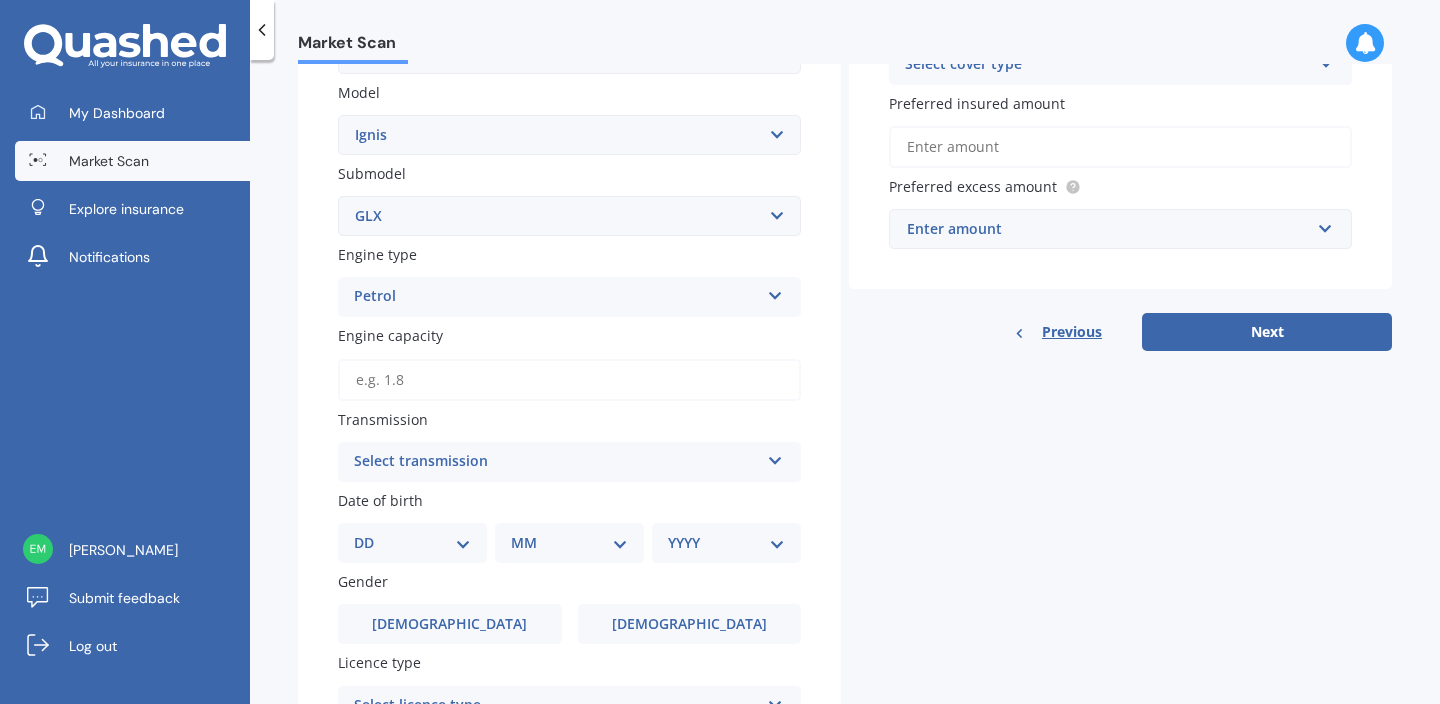 click on "Engine capacity" at bounding box center [569, 380] 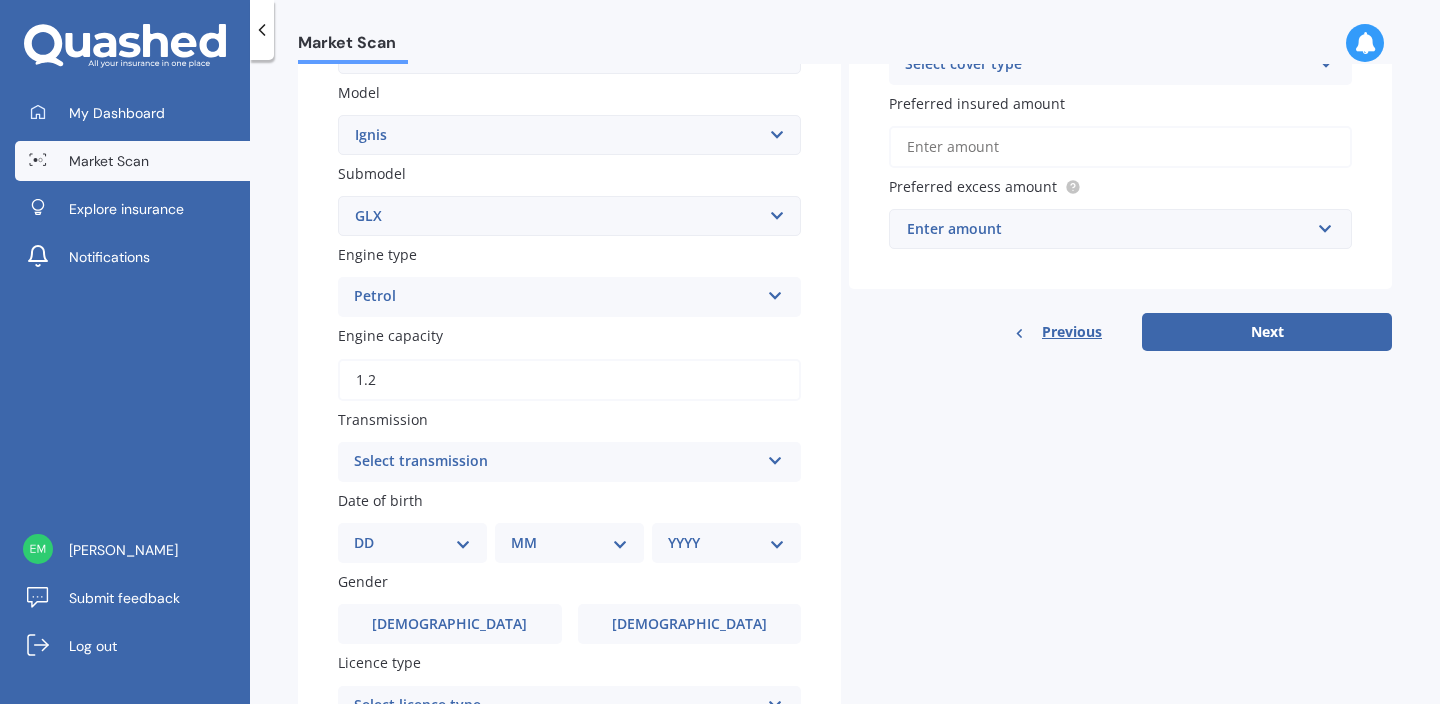 type on "1.2" 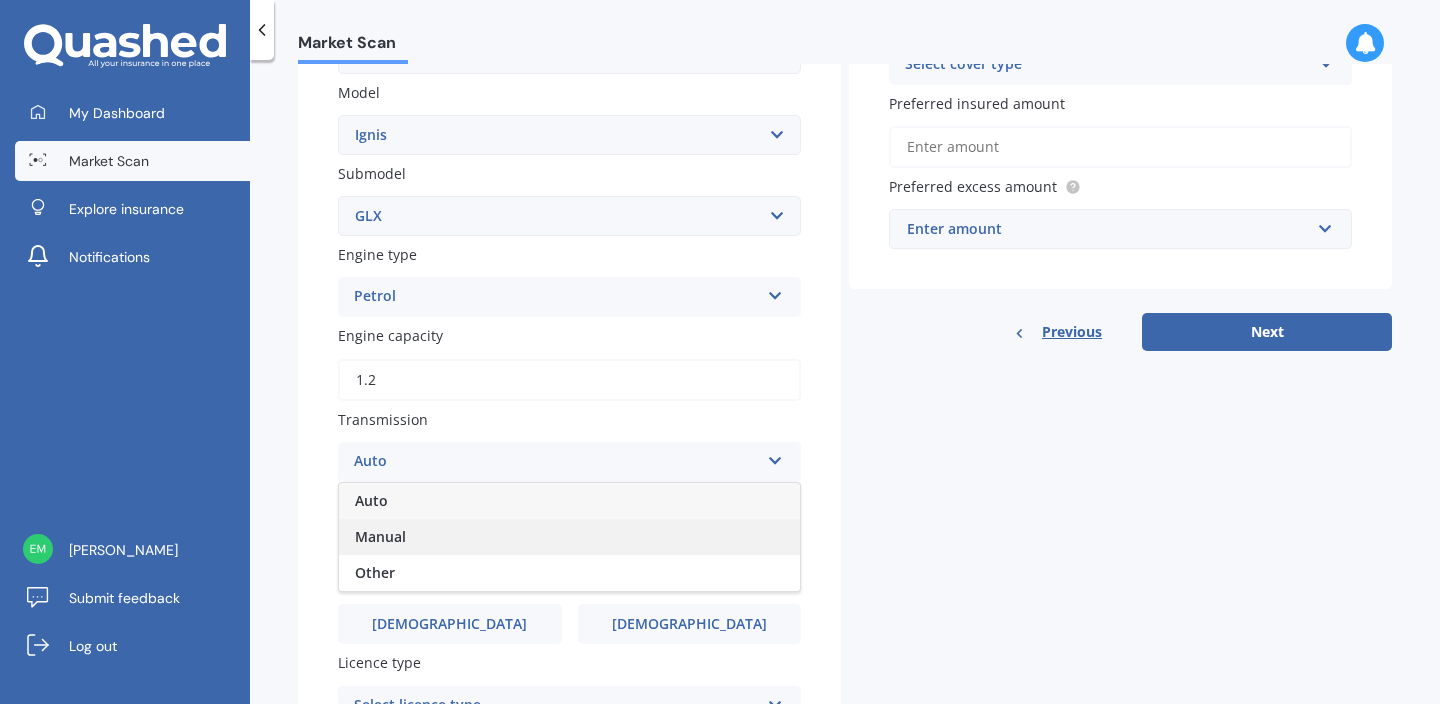 click on "Manual" at bounding box center [569, 537] 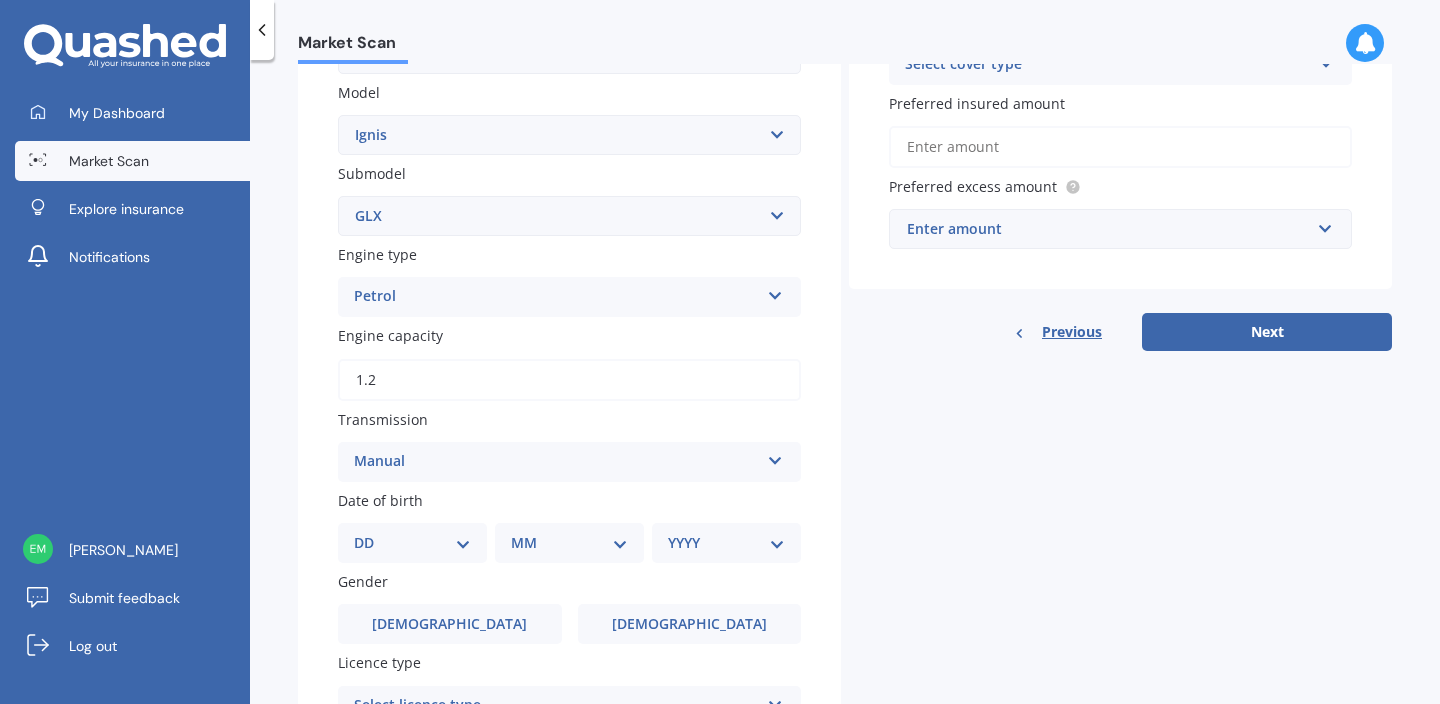 click on "DD 01 02 03 04 05 06 07 08 09 10 11 12 13 14 15 16 17 18 19 20 21 22 23 24 25 26 27 28 29 30 31" at bounding box center [412, 543] 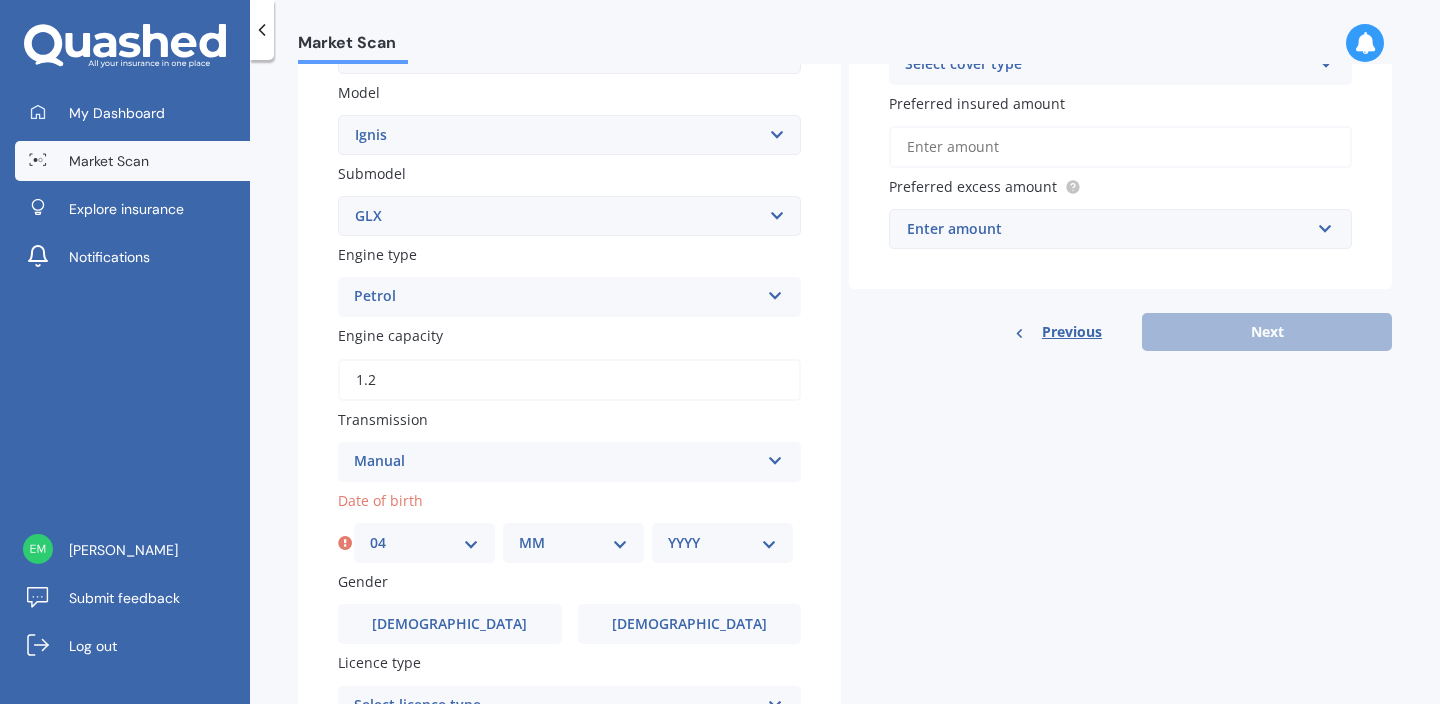click on "MM 01 02 03 04 05 06 07 08 09 10 11 12" at bounding box center [573, 543] 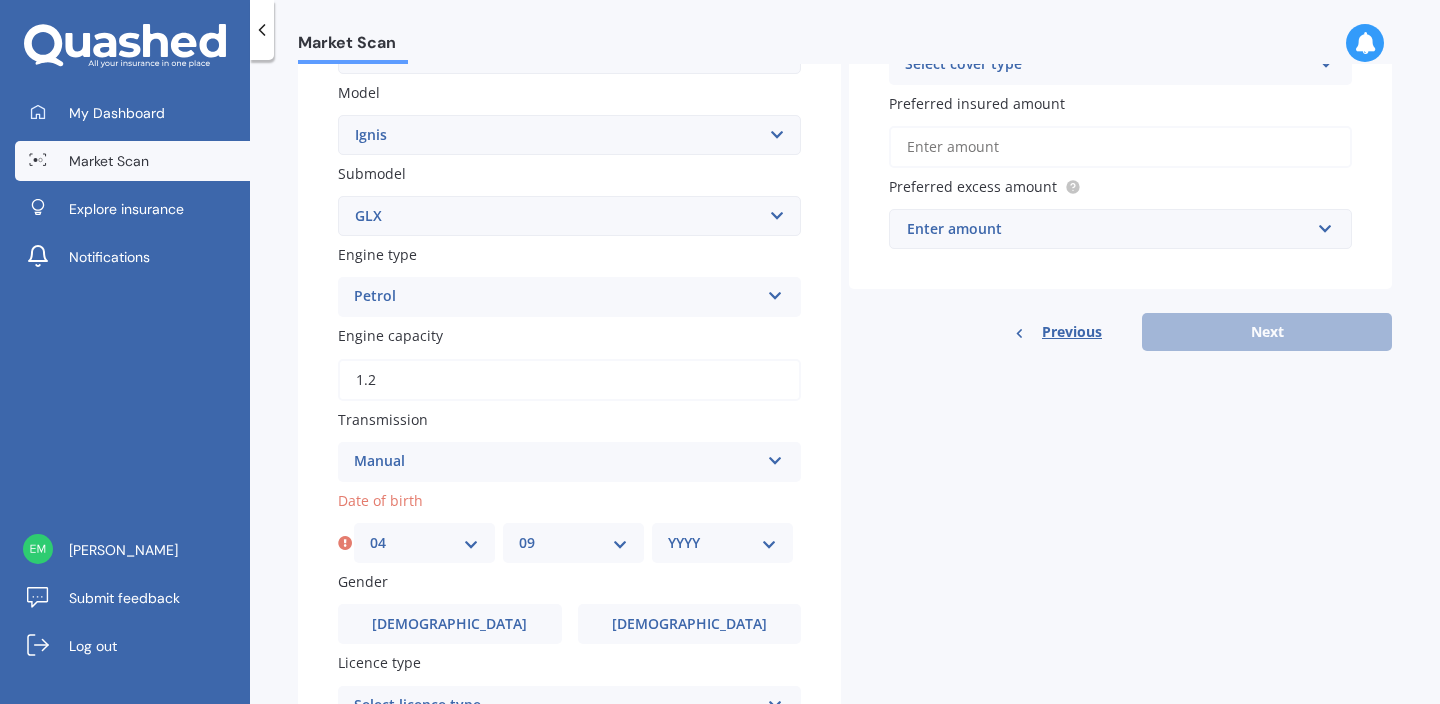 click on "YYYY 2025 2024 2023 2022 2021 2020 2019 2018 2017 2016 2015 2014 2013 2012 2011 2010 2009 2008 2007 2006 2005 2004 2003 2002 2001 2000 1999 1998 1997 1996 1995 1994 1993 1992 1991 1990 1989 1988 1987 1986 1985 1984 1983 1982 1981 1980 1979 1978 1977 1976 1975 1974 1973 1972 1971 1970 1969 1968 1967 1966 1965 1964 1963 1962 1961 1960 1959 1958 1957 1956 1955 1954 1953 1952 1951 1950 1949 1948 1947 1946 1945 1944 1943 1942 1941 1940 1939 1938 1937 1936 1935 1934 1933 1932 1931 1930 1929 1928 1927 1926" at bounding box center (722, 543) 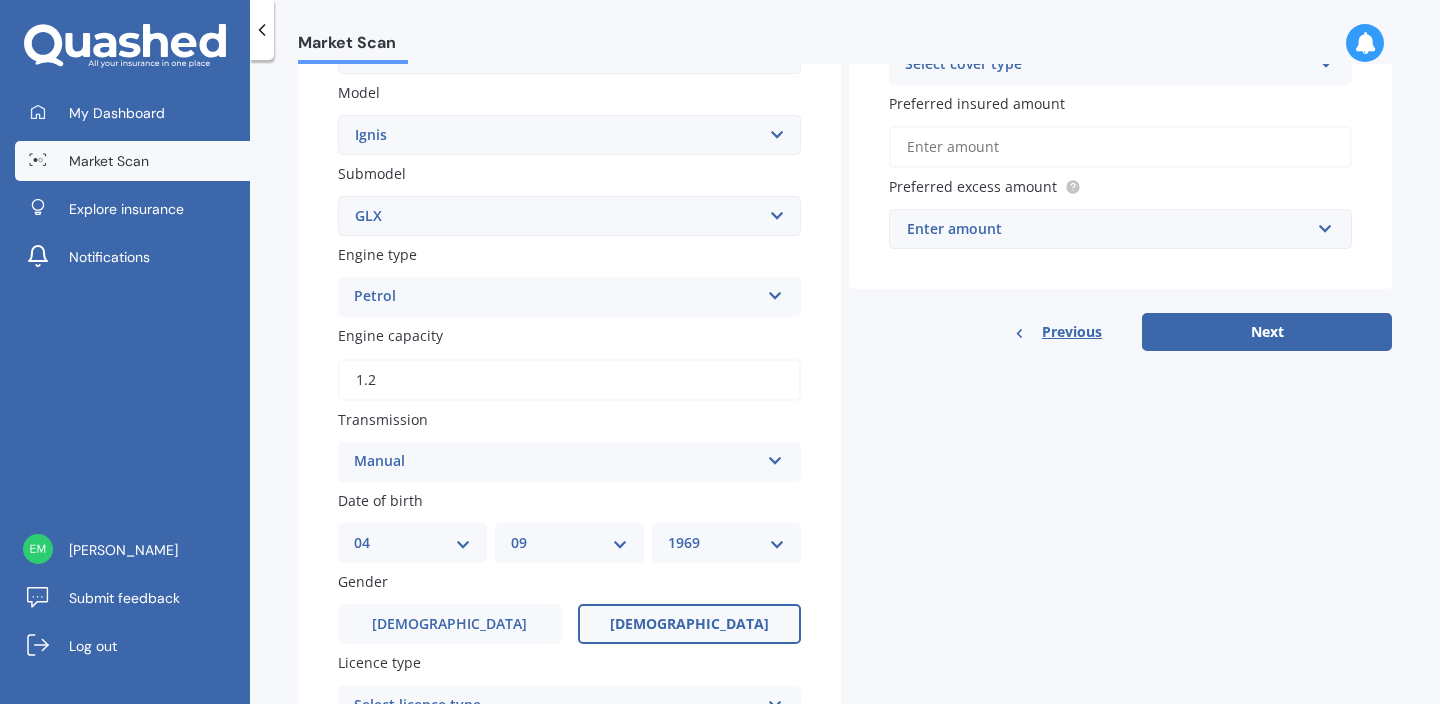 click on "[DEMOGRAPHIC_DATA]" at bounding box center (690, 624) 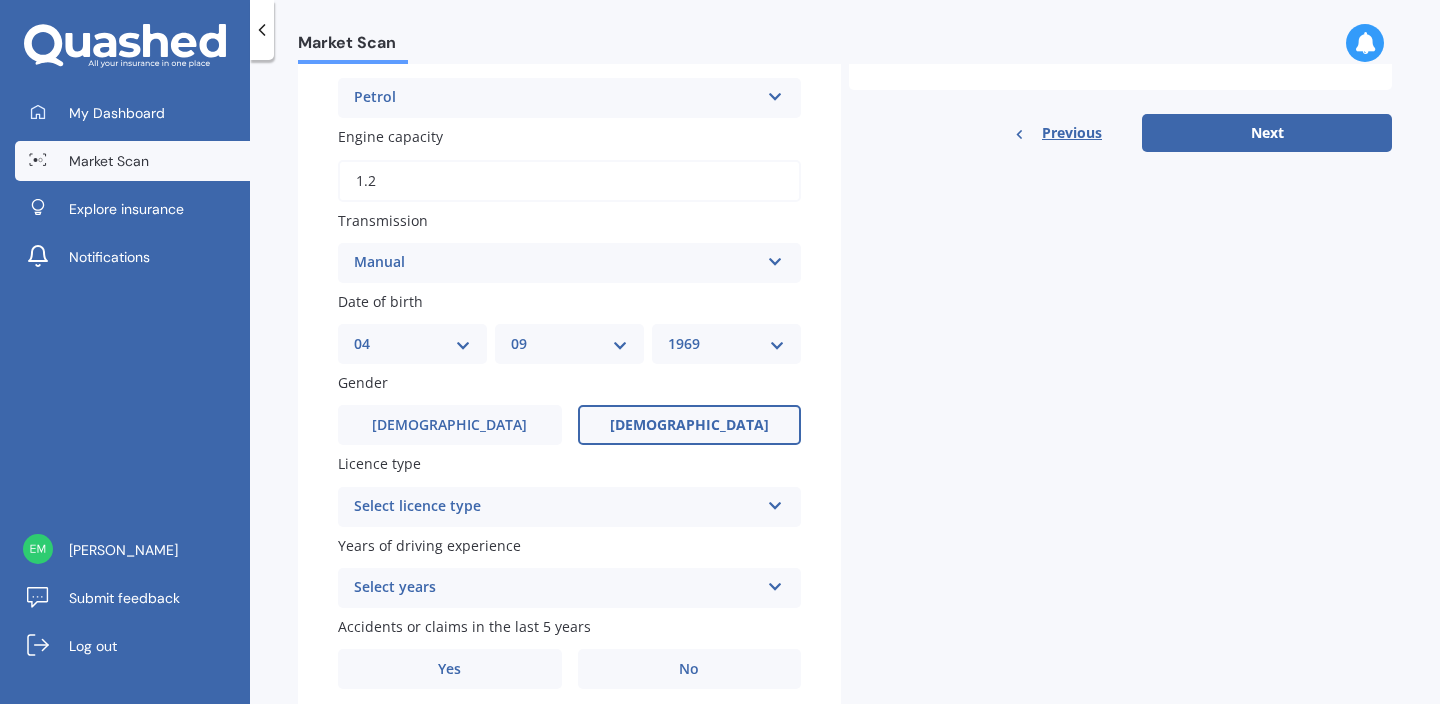 scroll, scrollTop: 725, scrollLeft: 0, axis: vertical 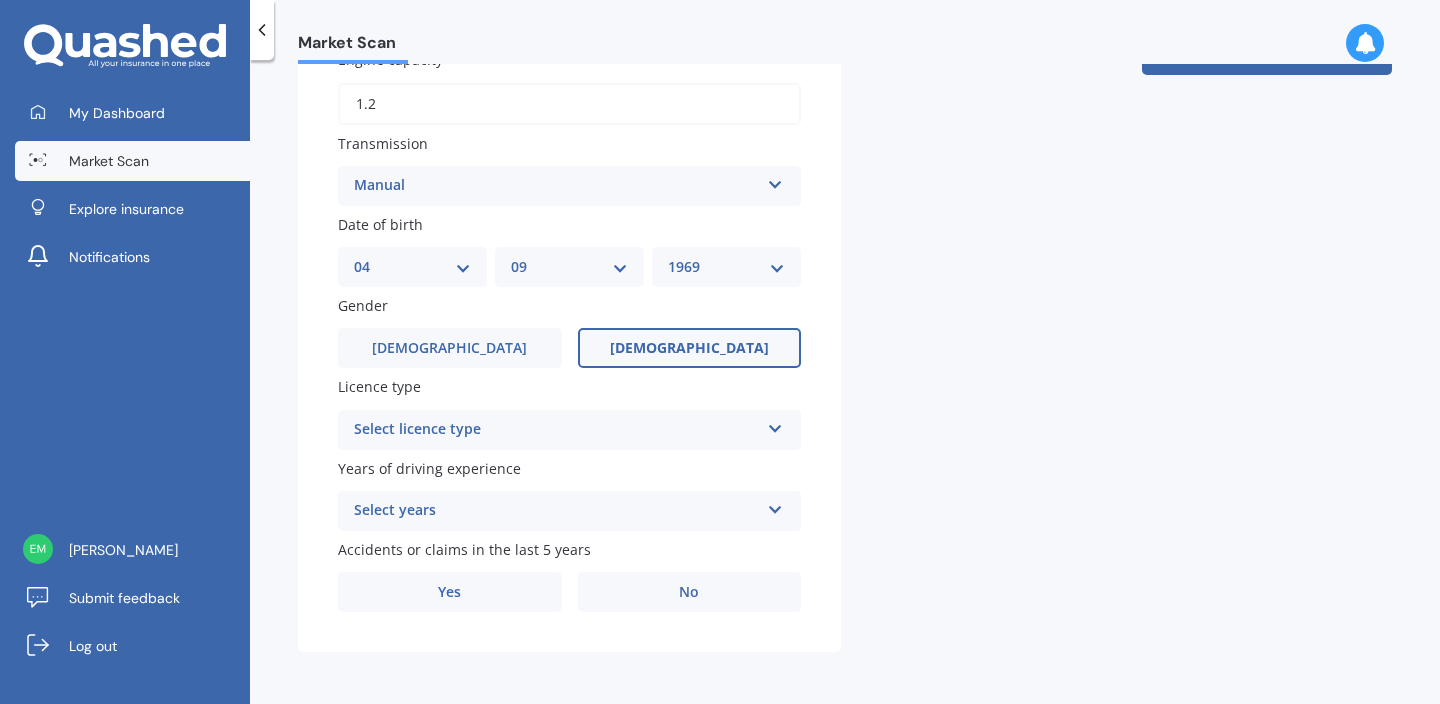 click at bounding box center (775, 425) 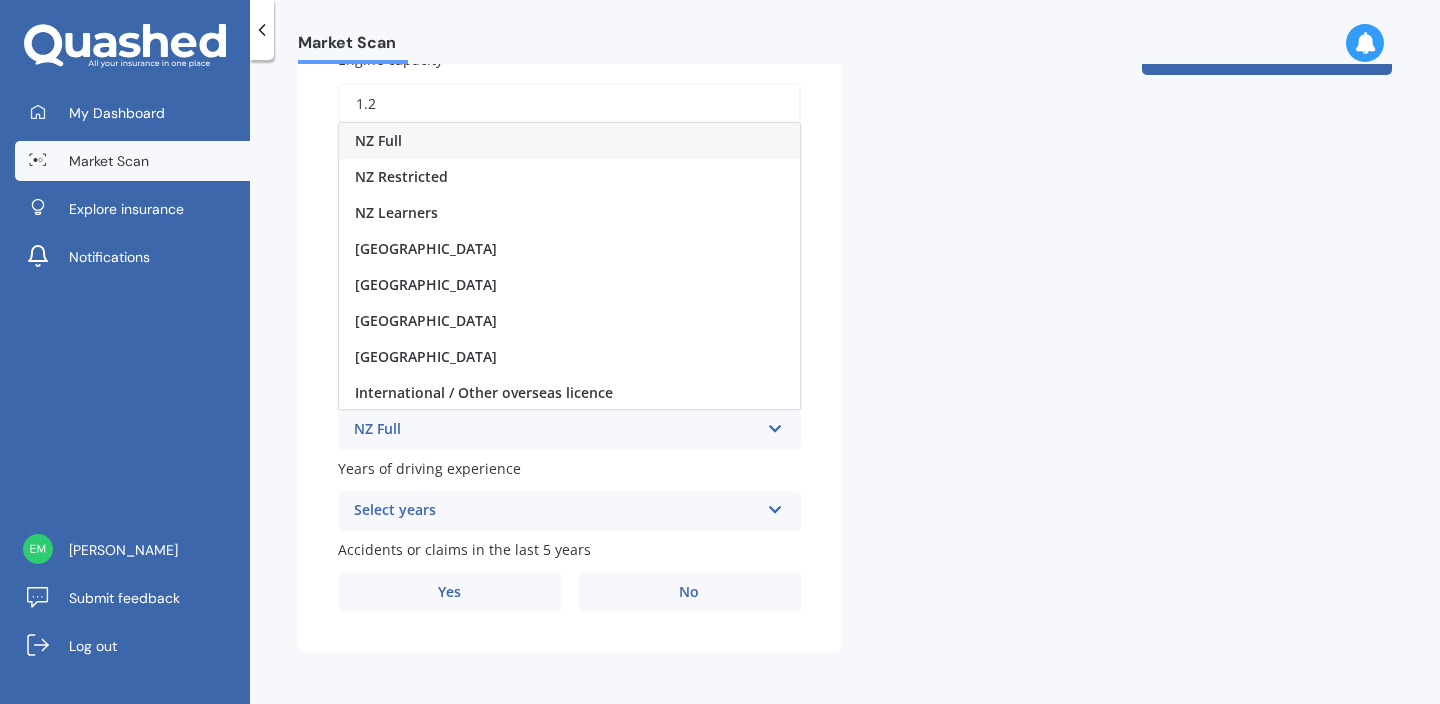 click on "NZ Full" at bounding box center (569, 141) 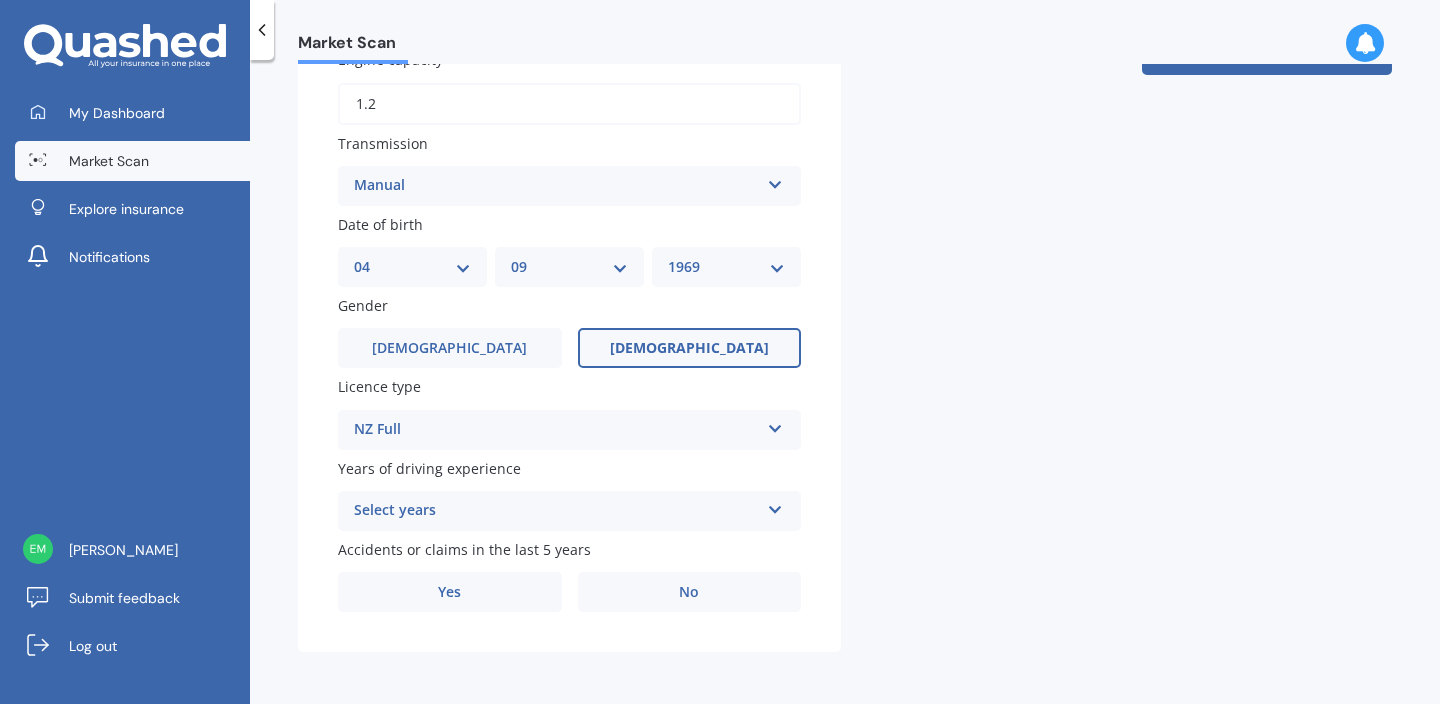click at bounding box center (775, 506) 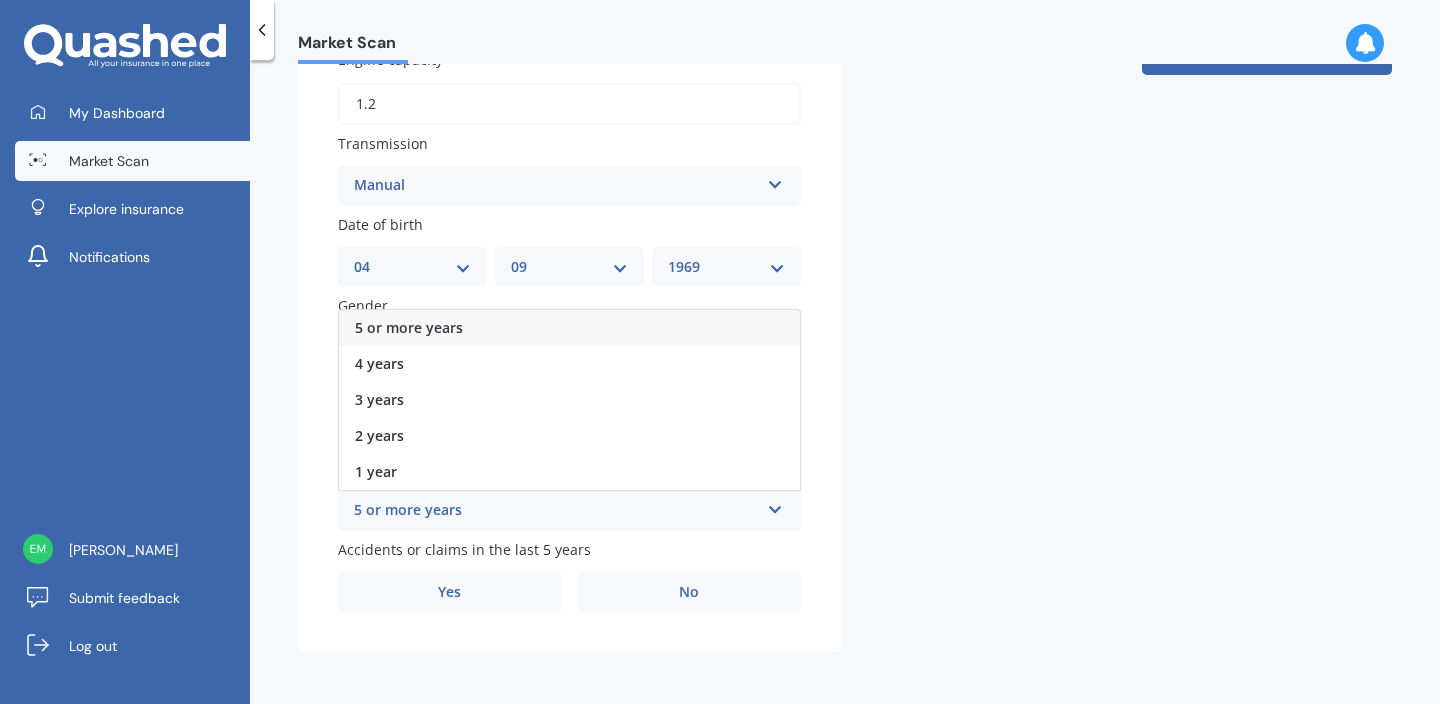 click on "5 or more years" at bounding box center (569, 328) 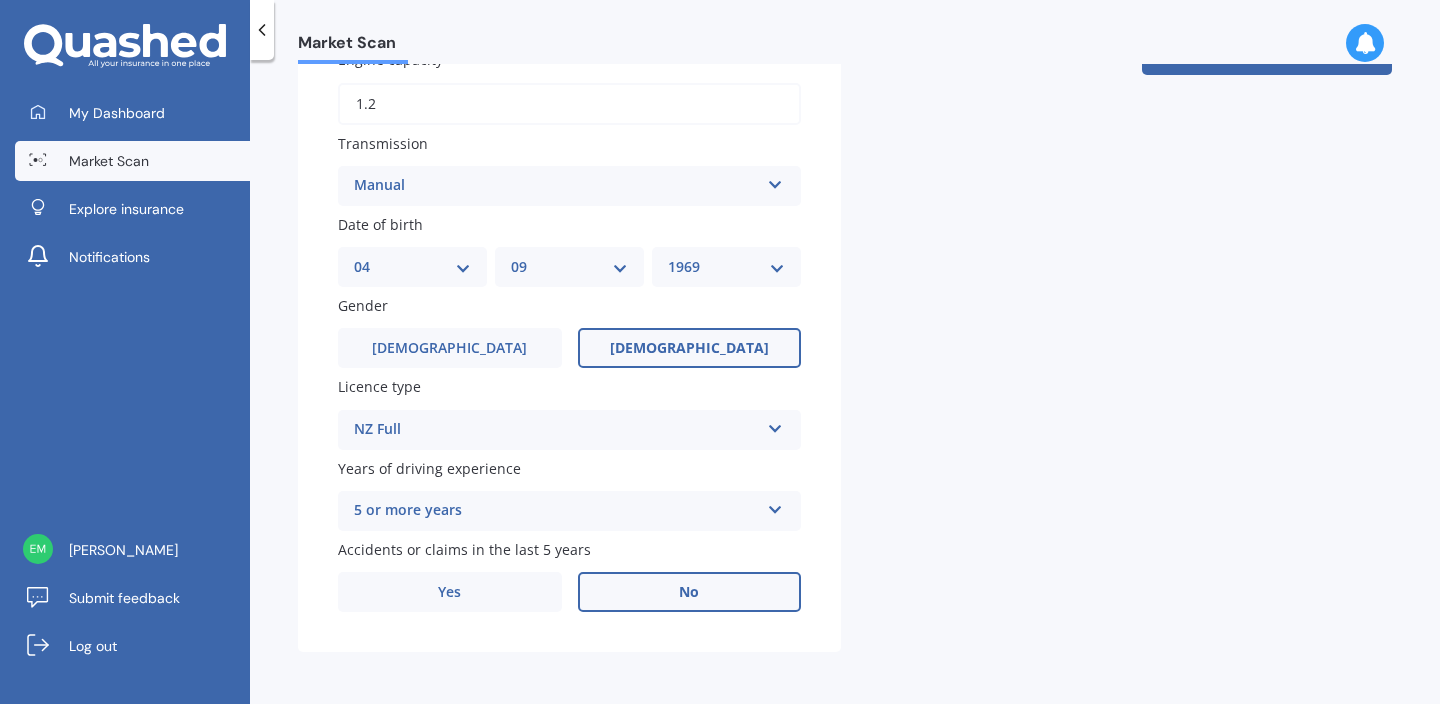 click on "No" at bounding box center [690, 592] 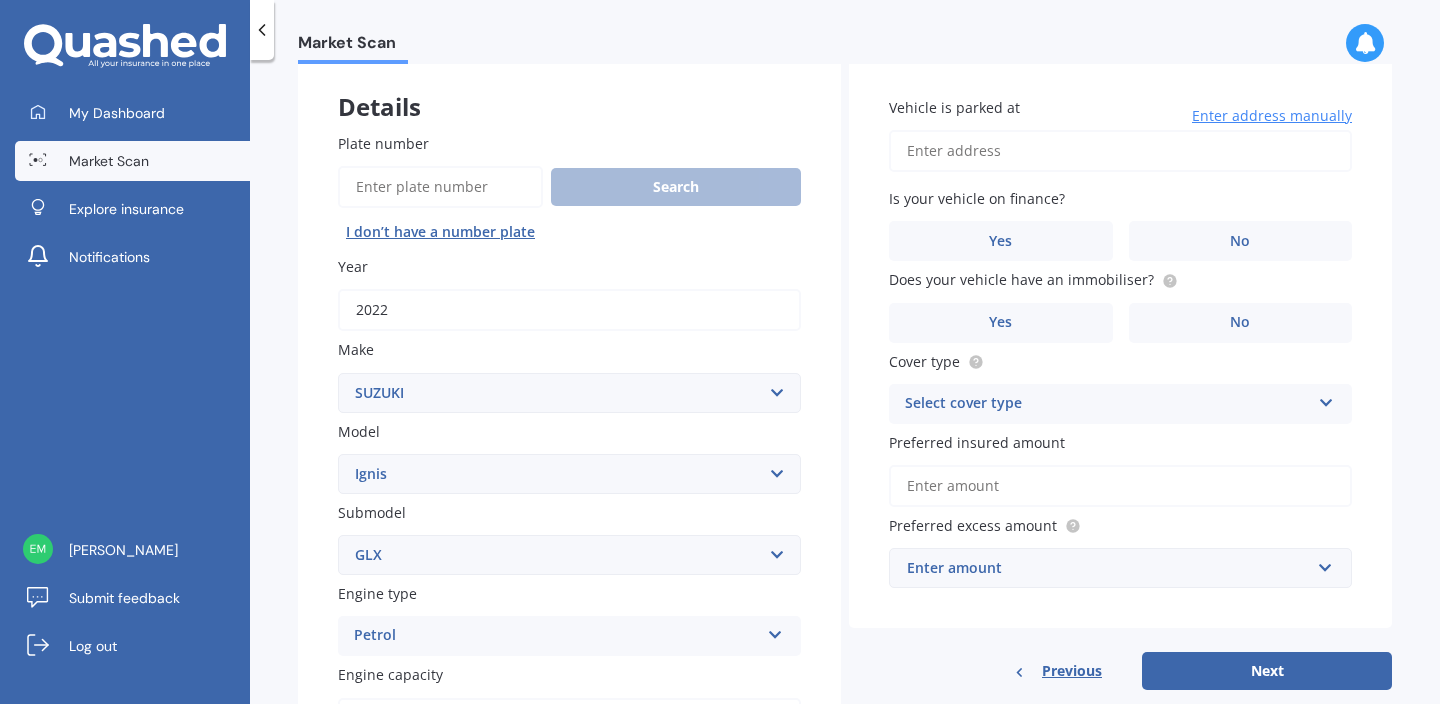 scroll, scrollTop: 112, scrollLeft: 0, axis: vertical 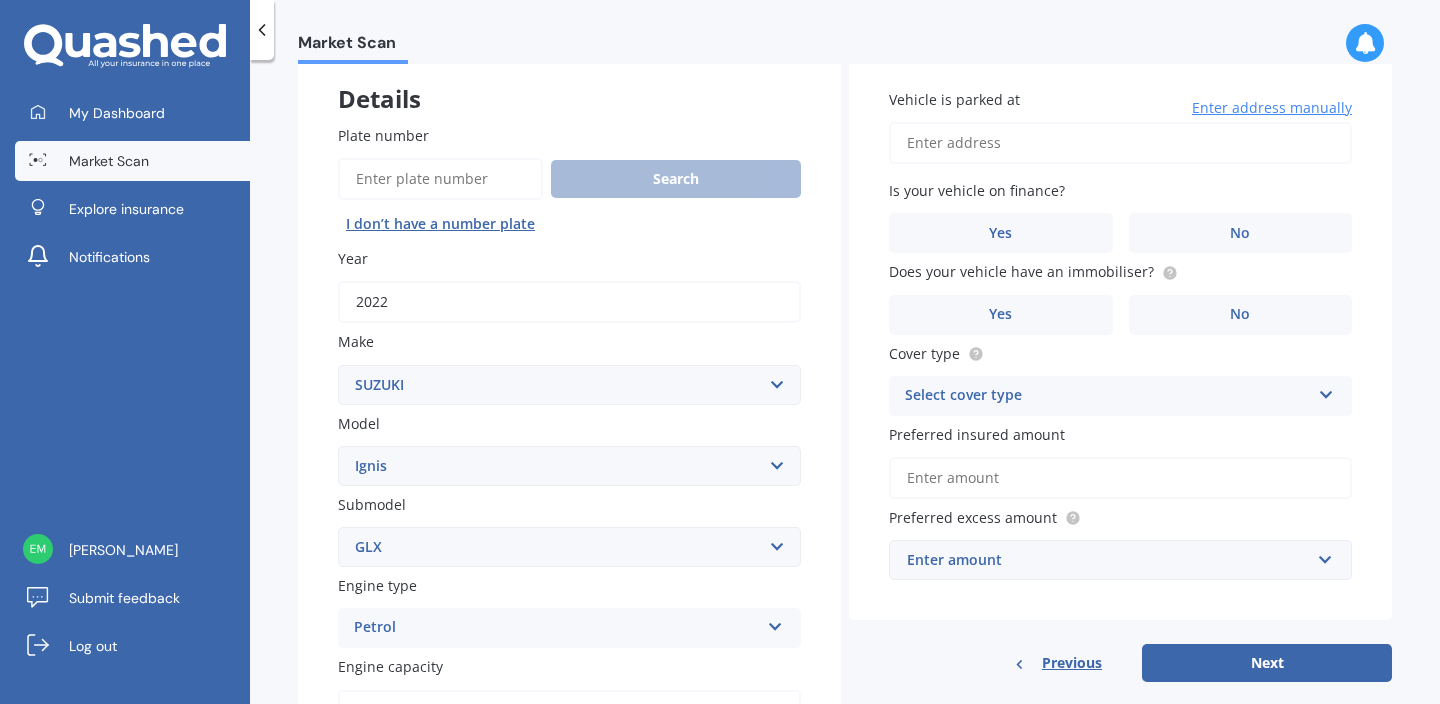 click on "Vehicle is parked at" at bounding box center (1120, 143) 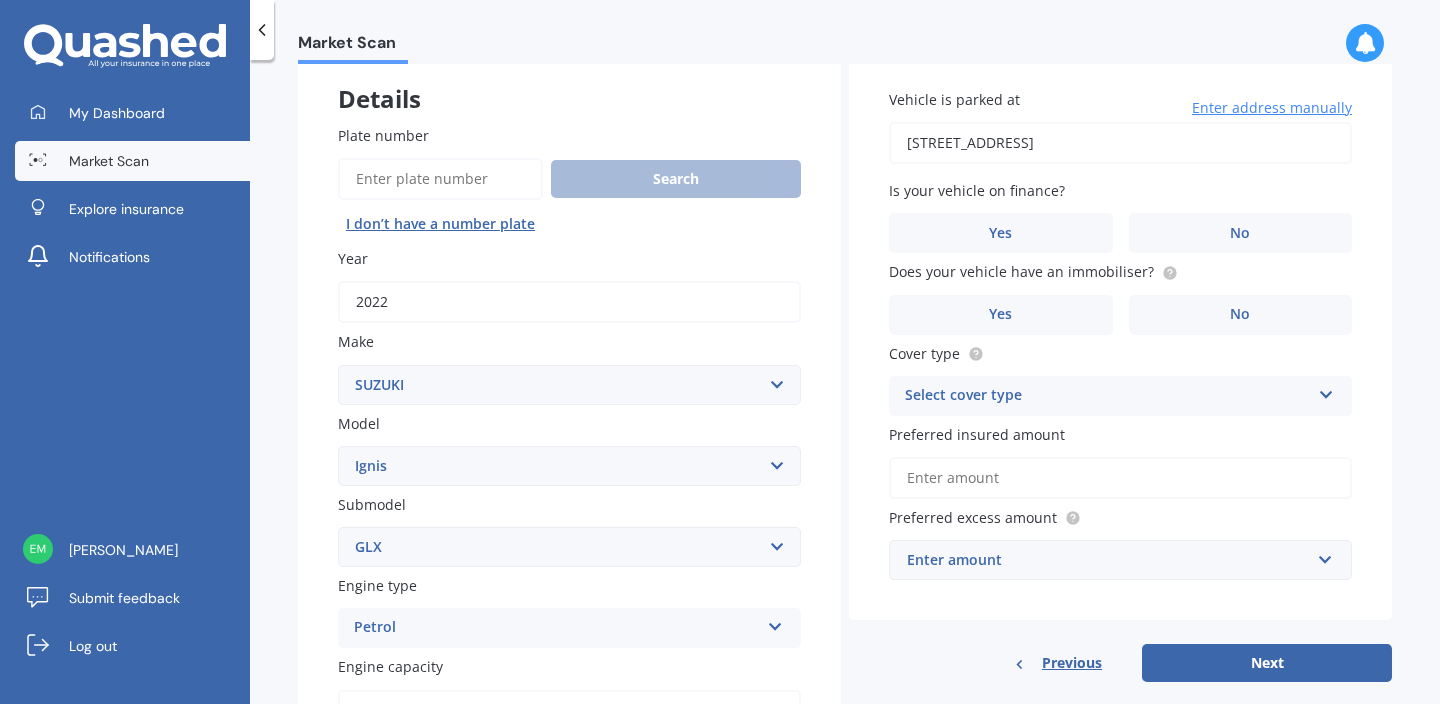 type on "[STREET_ADDRESS]" 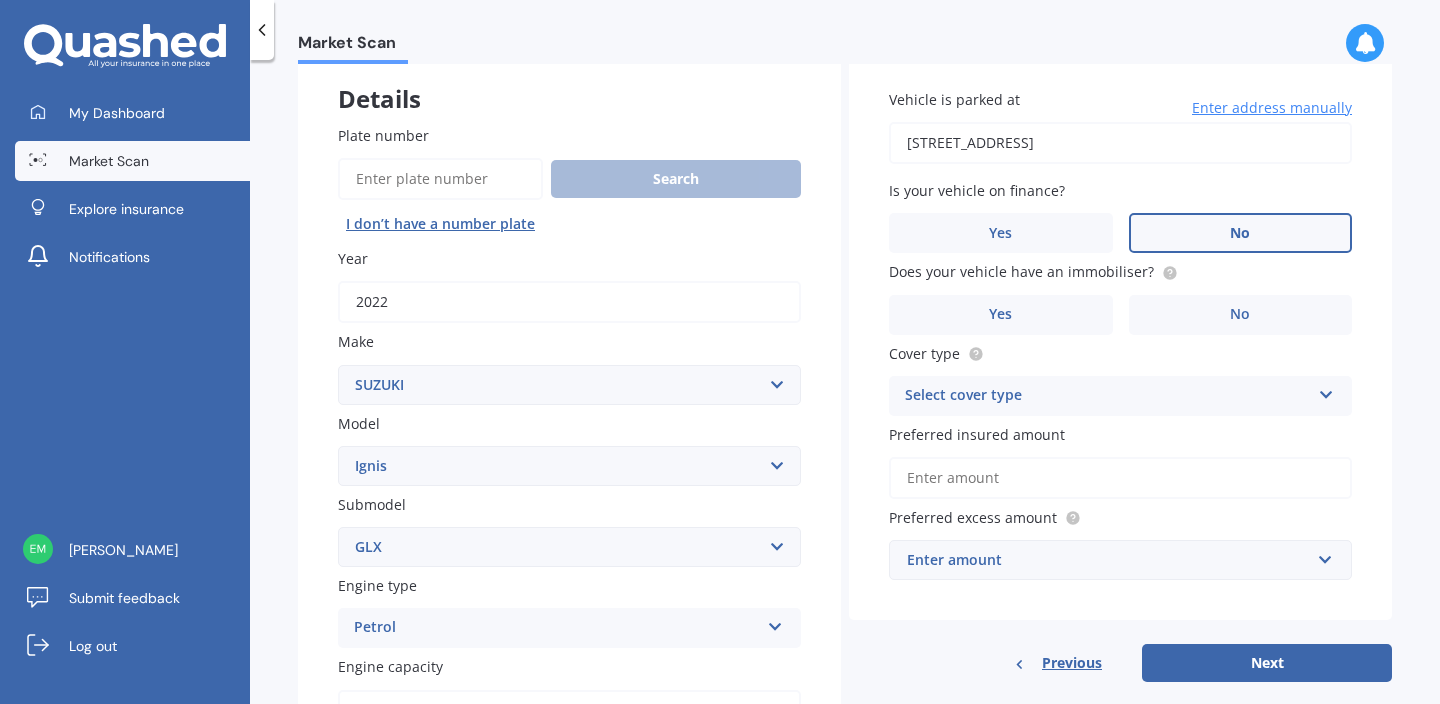 click on "No" at bounding box center (1241, 233) 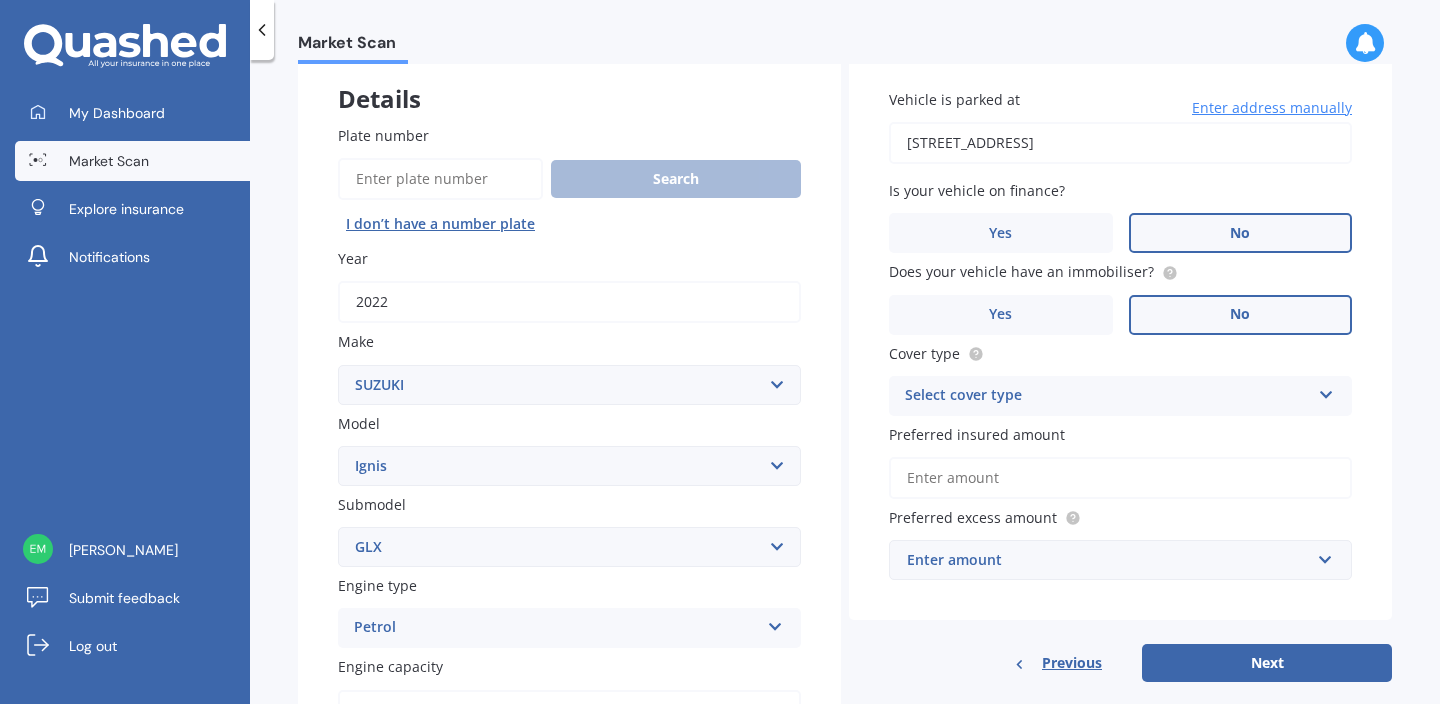 click on "No" at bounding box center [1241, 315] 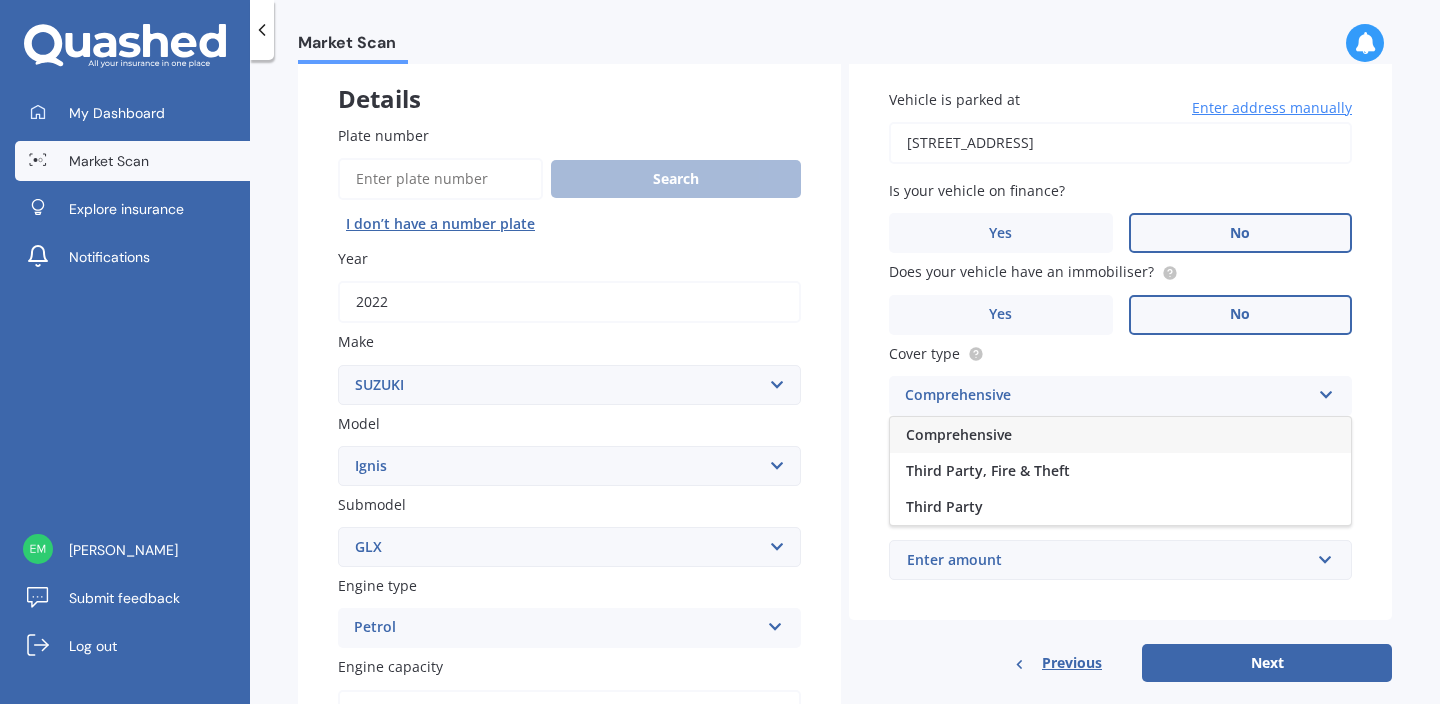 click on "Comprehensive" at bounding box center [1120, 435] 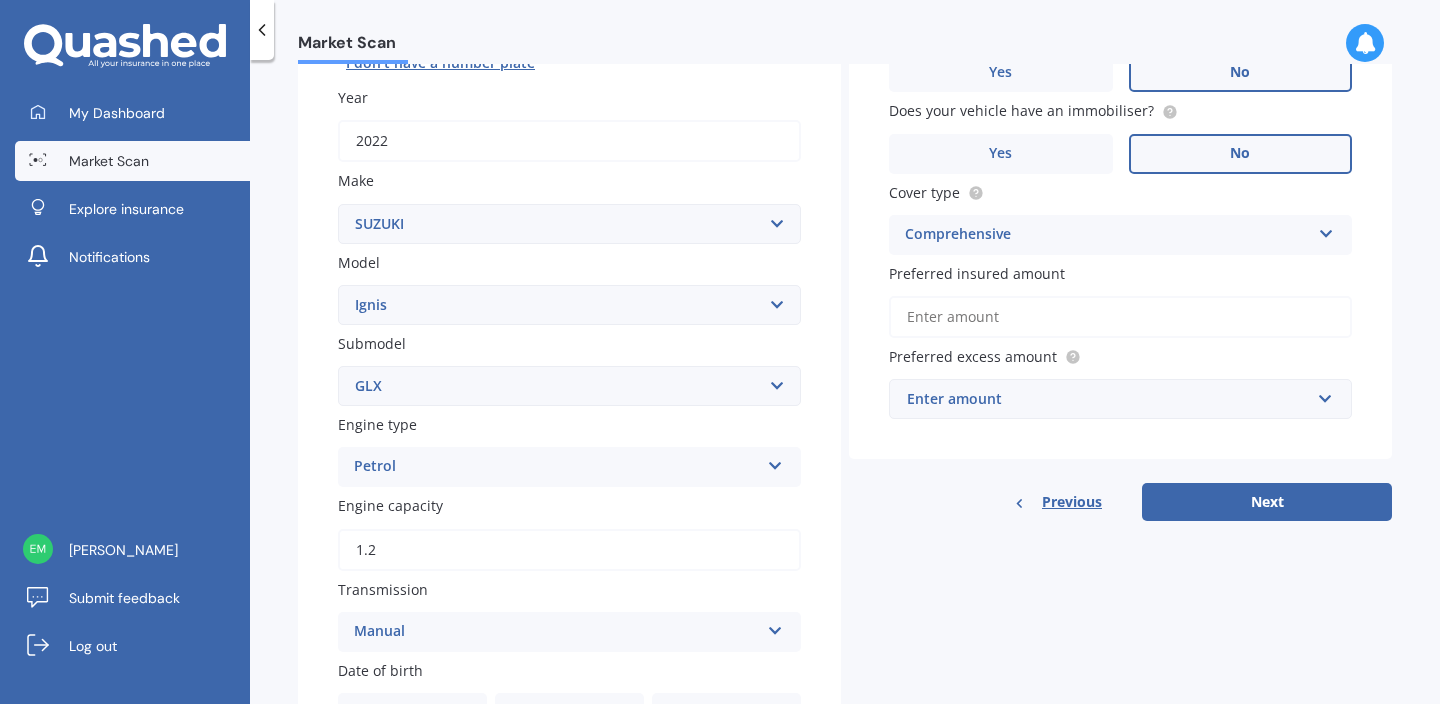 scroll, scrollTop: 276, scrollLeft: 0, axis: vertical 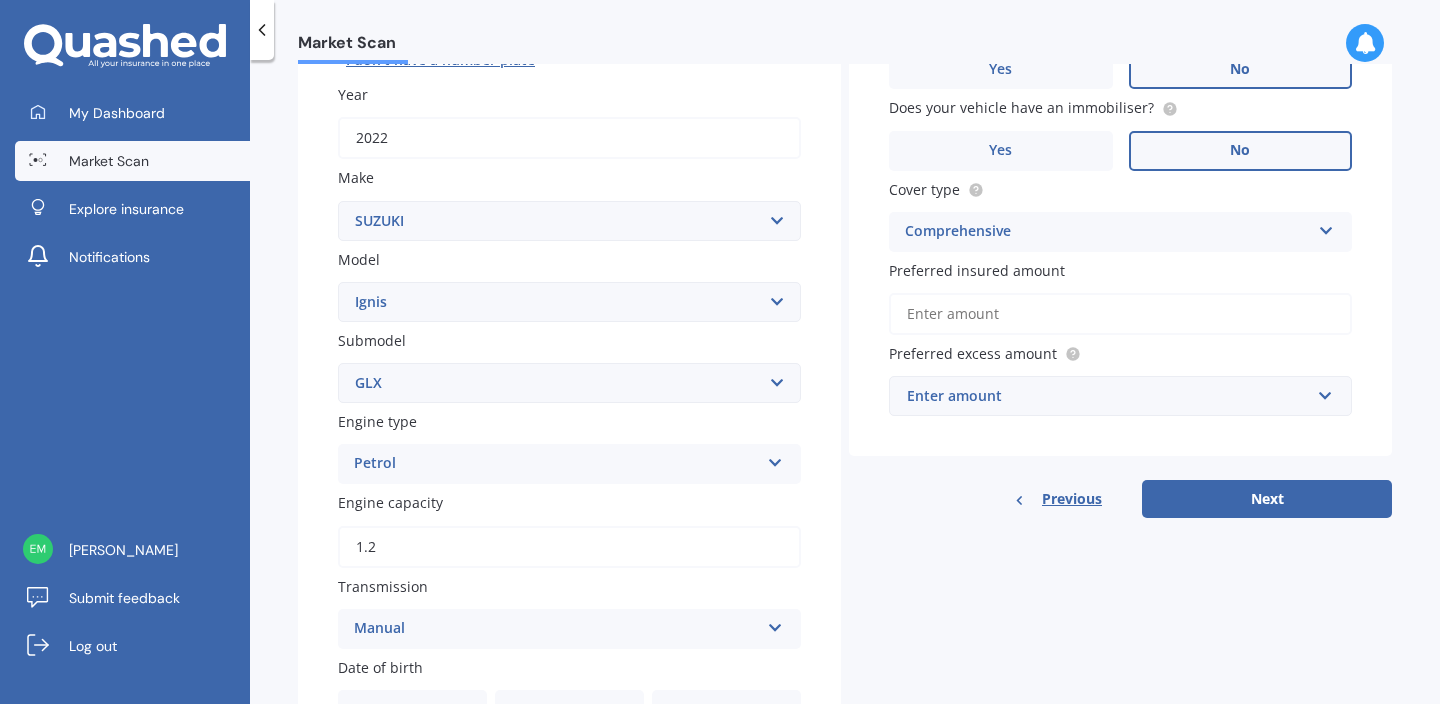 click on "Preferred insured amount" at bounding box center [1120, 314] 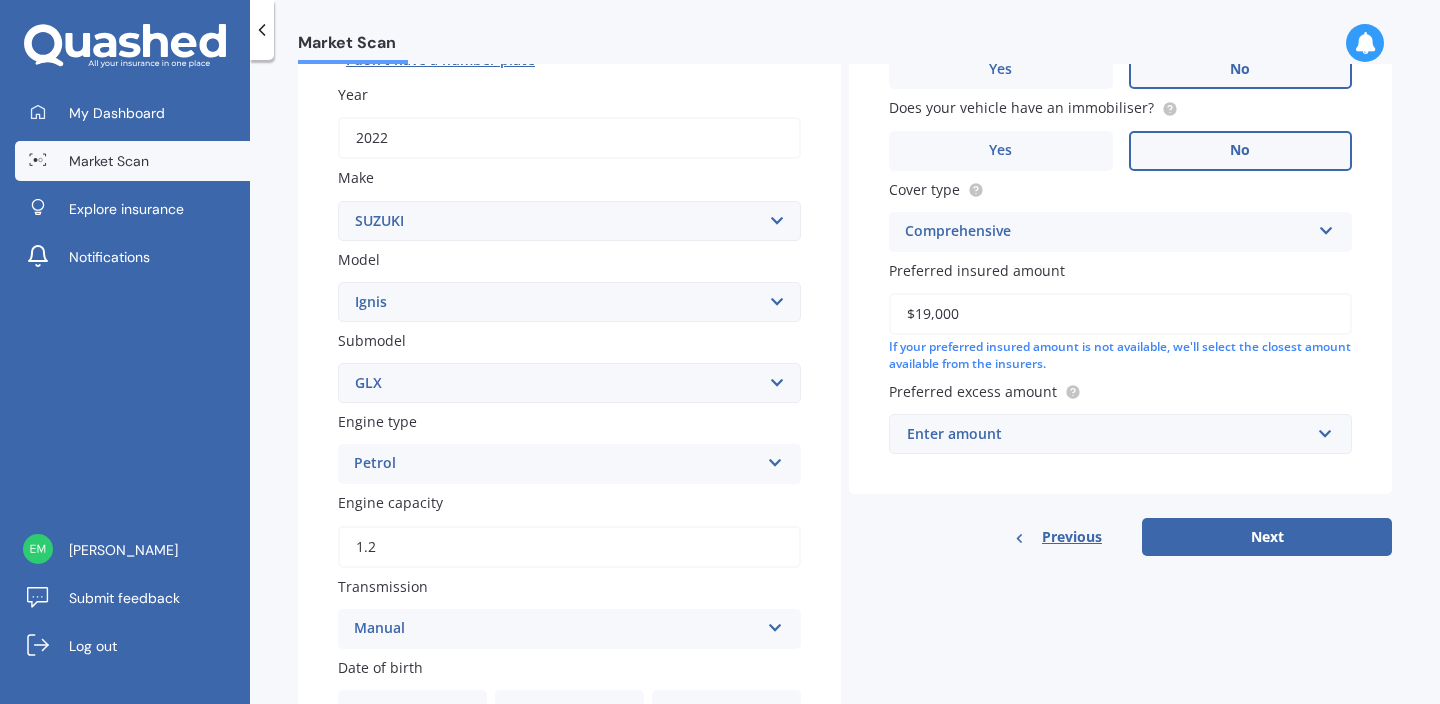 type on "$19,000" 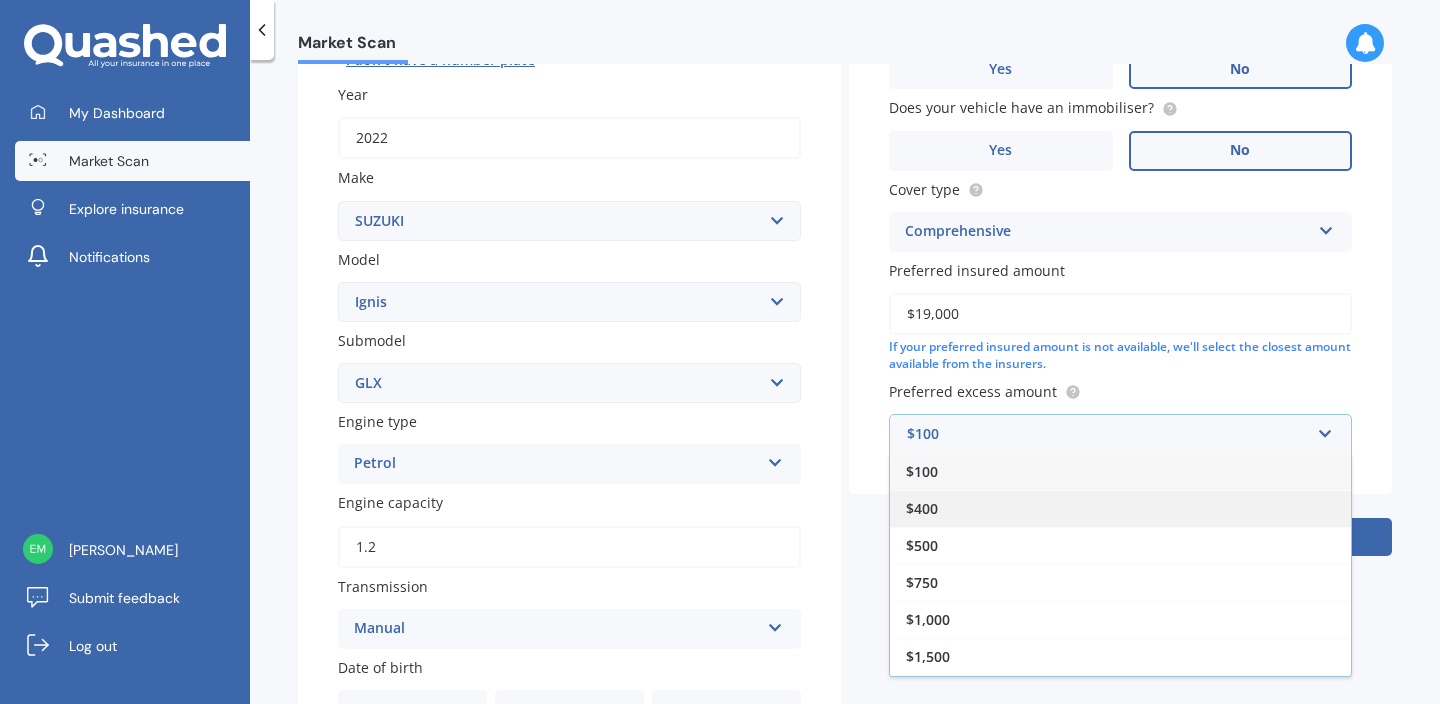 click on "$400" at bounding box center [1120, 508] 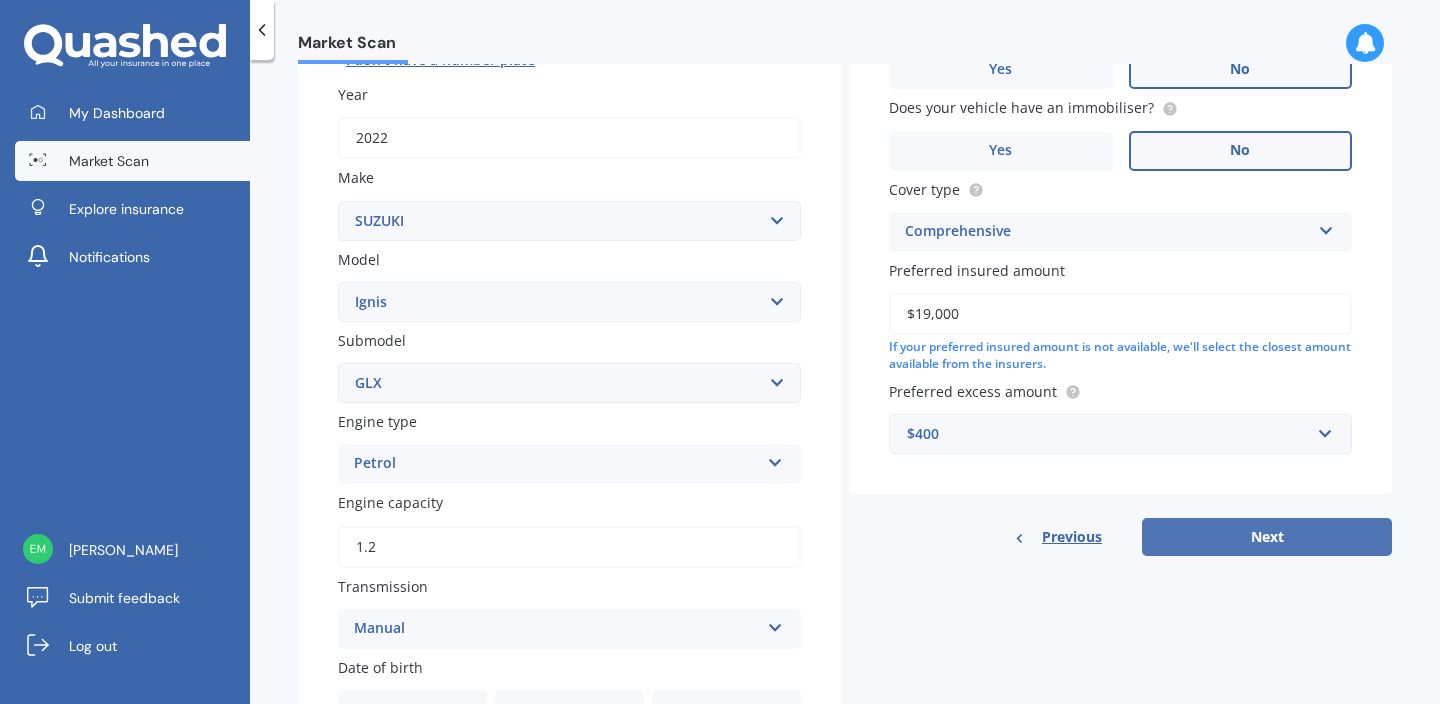 click on "Next" at bounding box center (1267, 537) 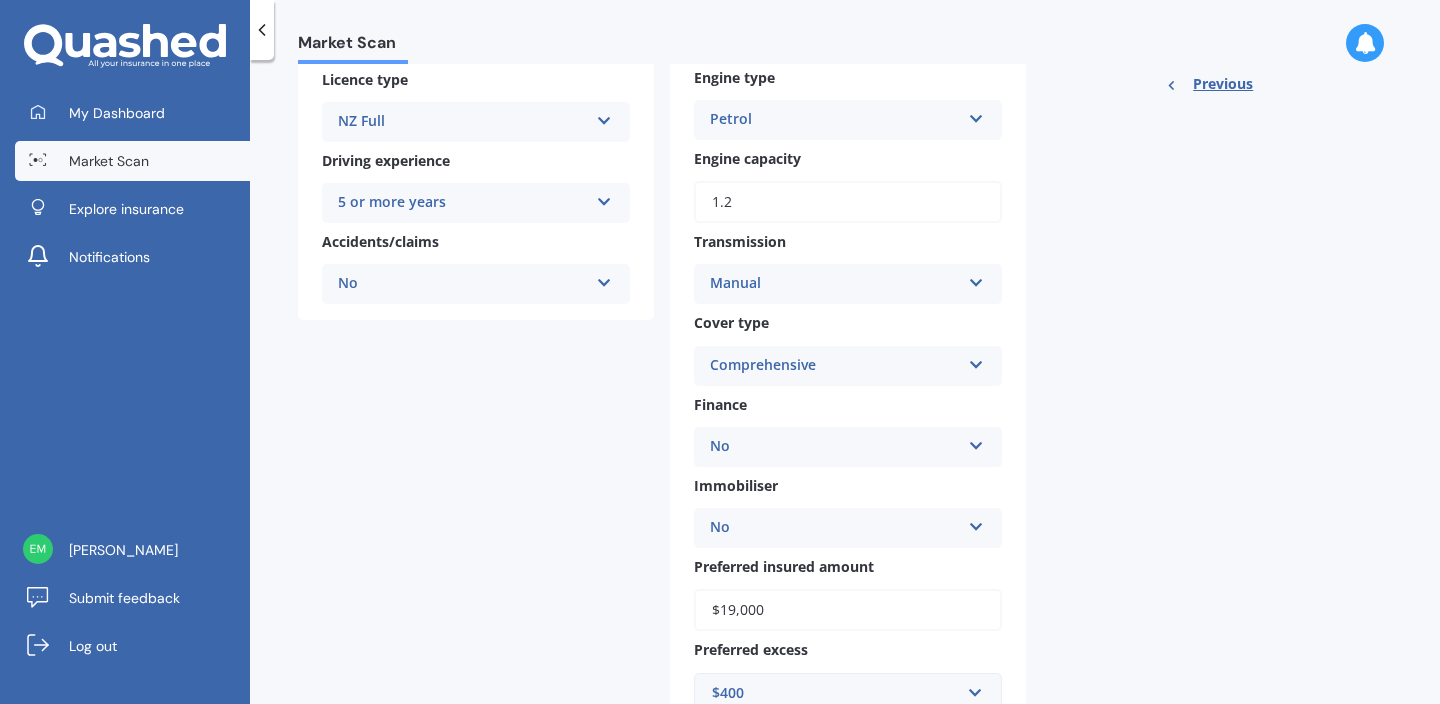 scroll, scrollTop: 435, scrollLeft: 0, axis: vertical 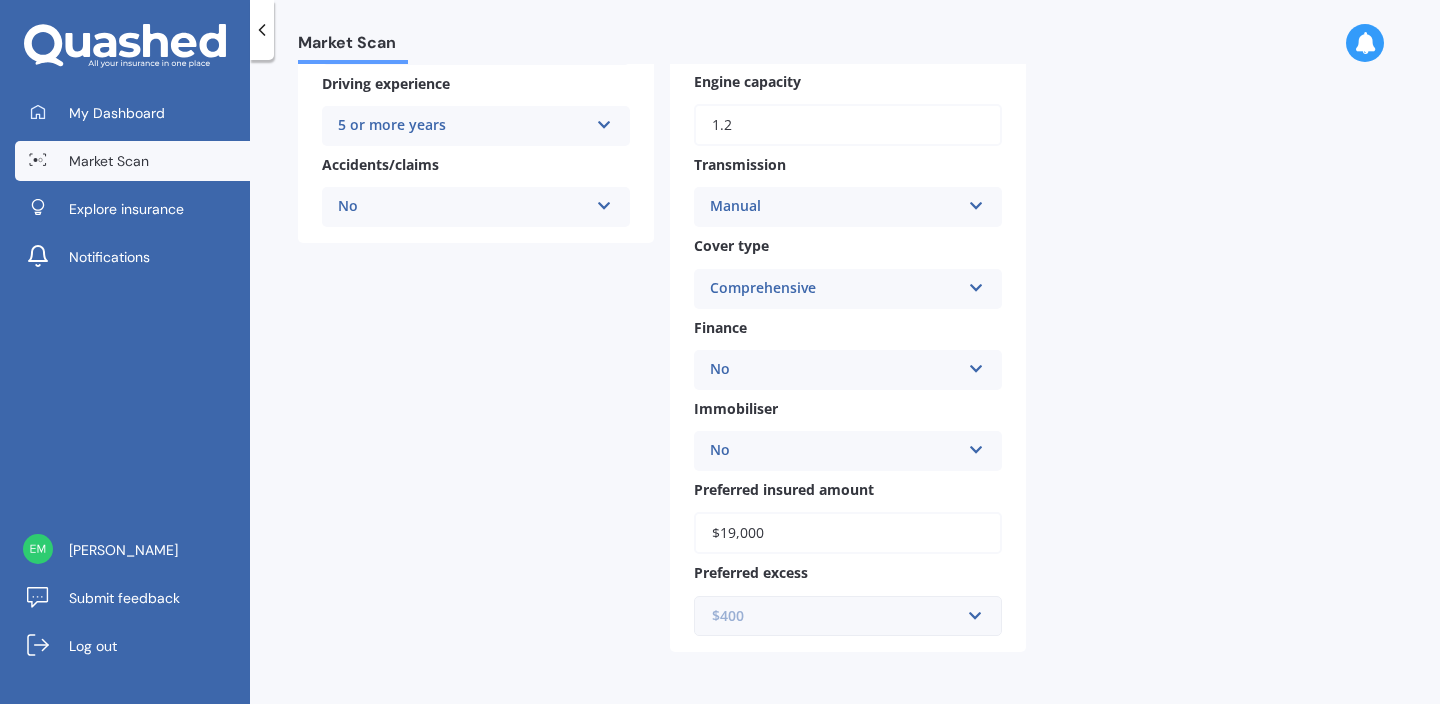 click at bounding box center [841, 616] 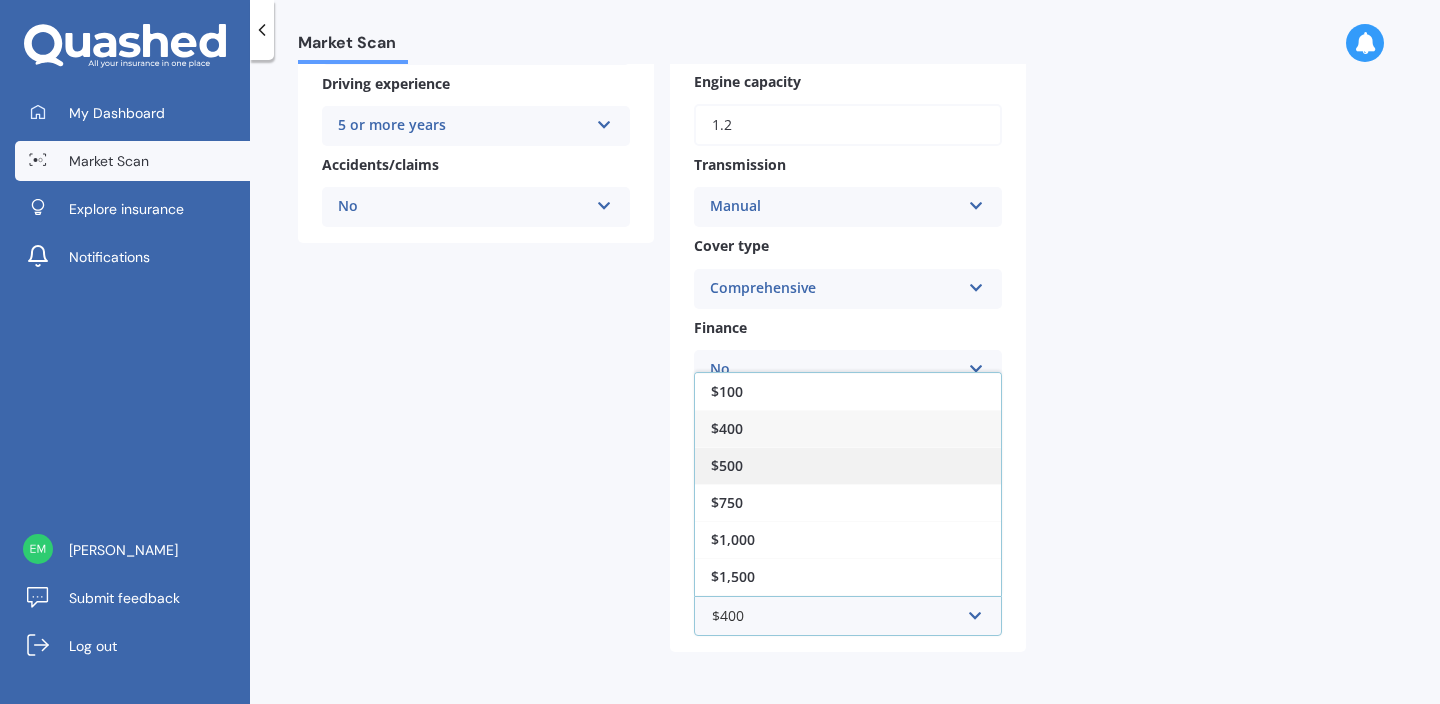 click on "$500" at bounding box center (848, 465) 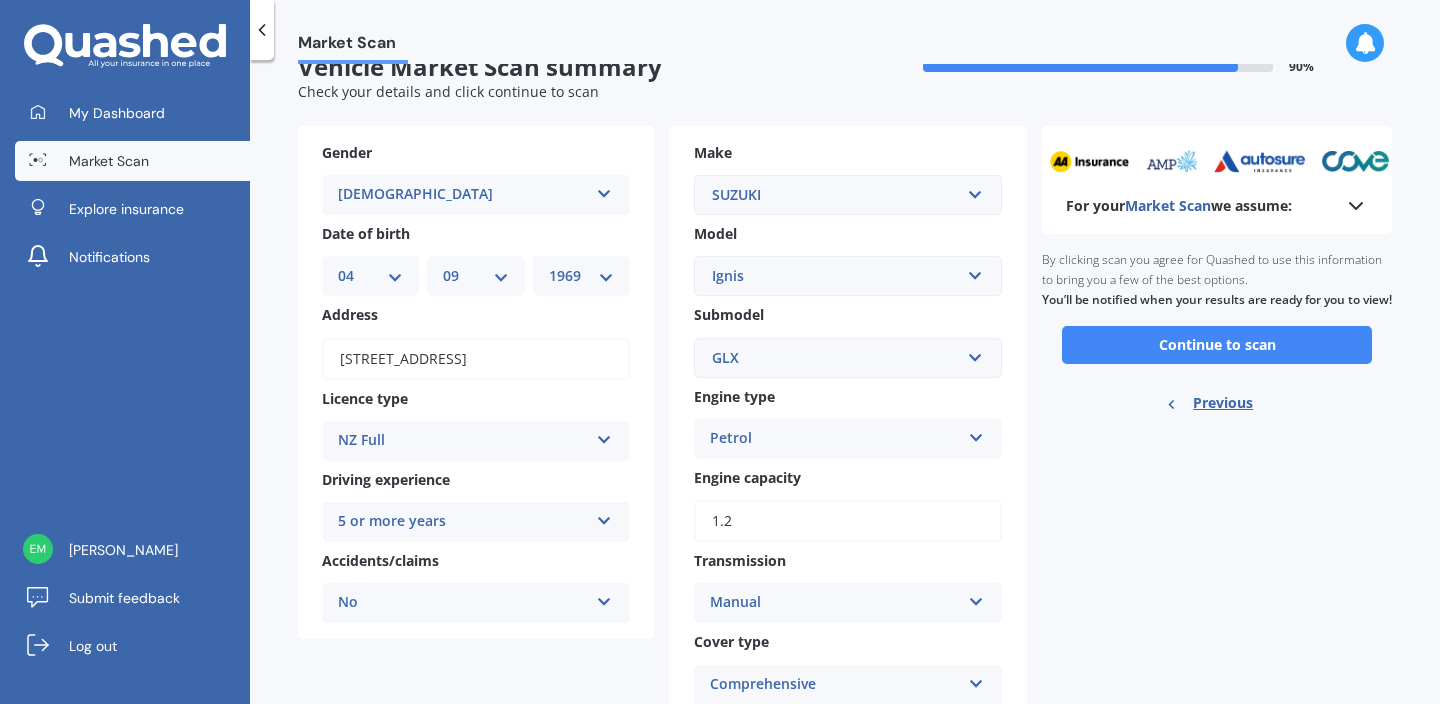 scroll, scrollTop: 34, scrollLeft: 0, axis: vertical 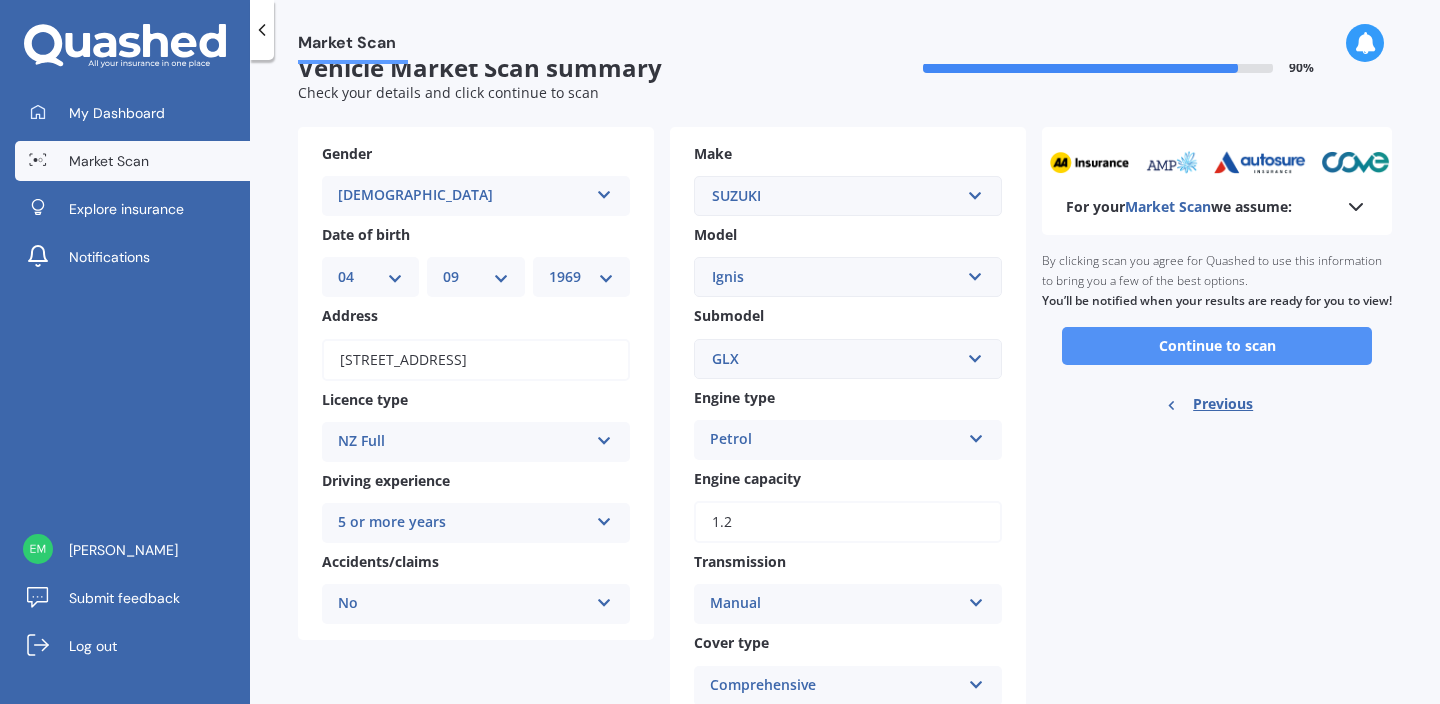 click on "Continue to scan" at bounding box center (1217, 346) 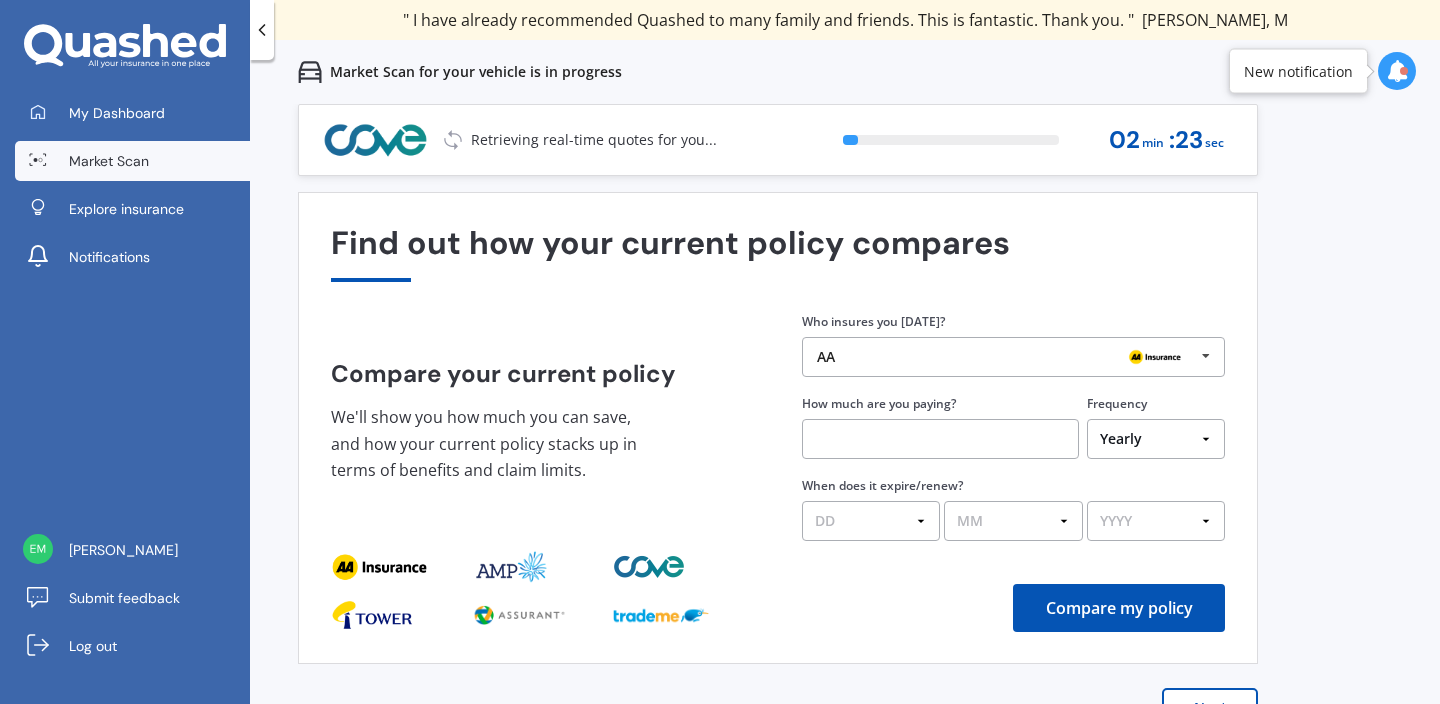 scroll, scrollTop: 20, scrollLeft: 0, axis: vertical 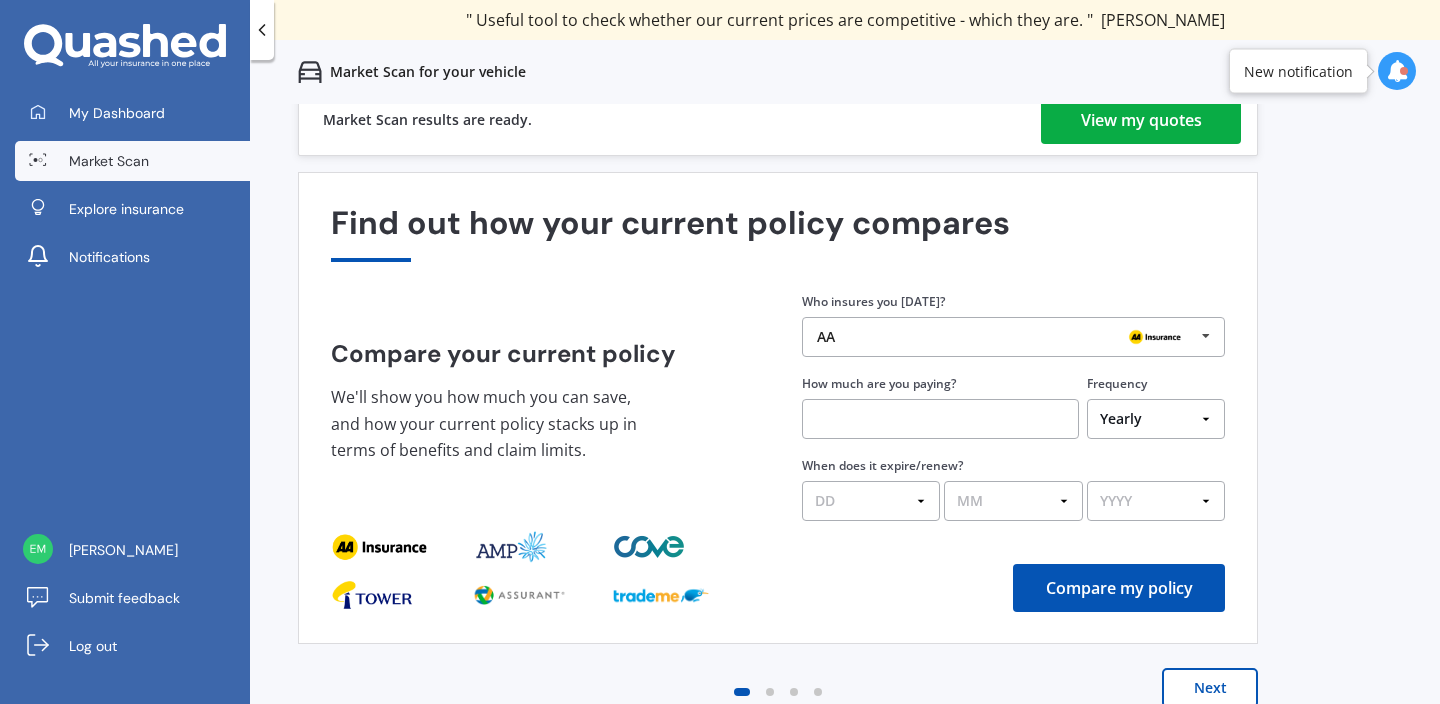 click on "View my quotes" at bounding box center [1141, 120] 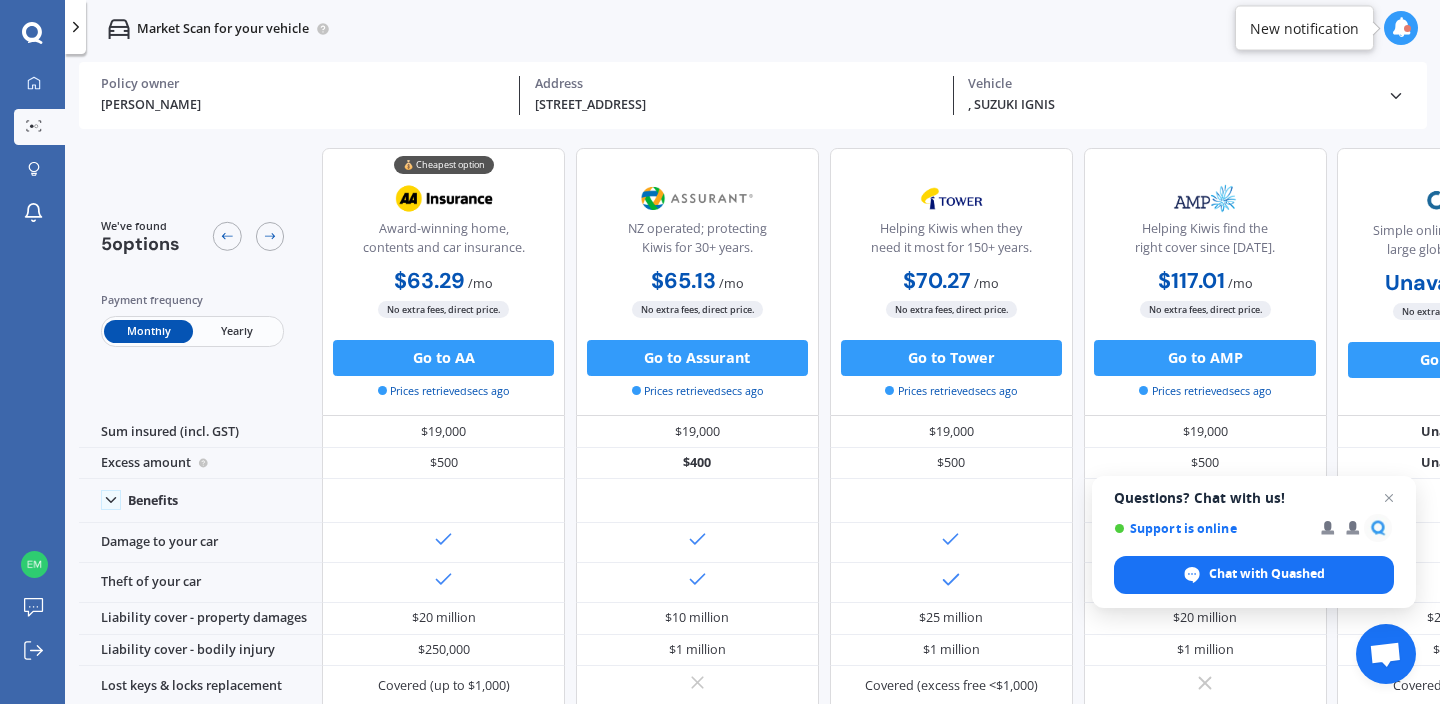 scroll, scrollTop: 0, scrollLeft: 0, axis: both 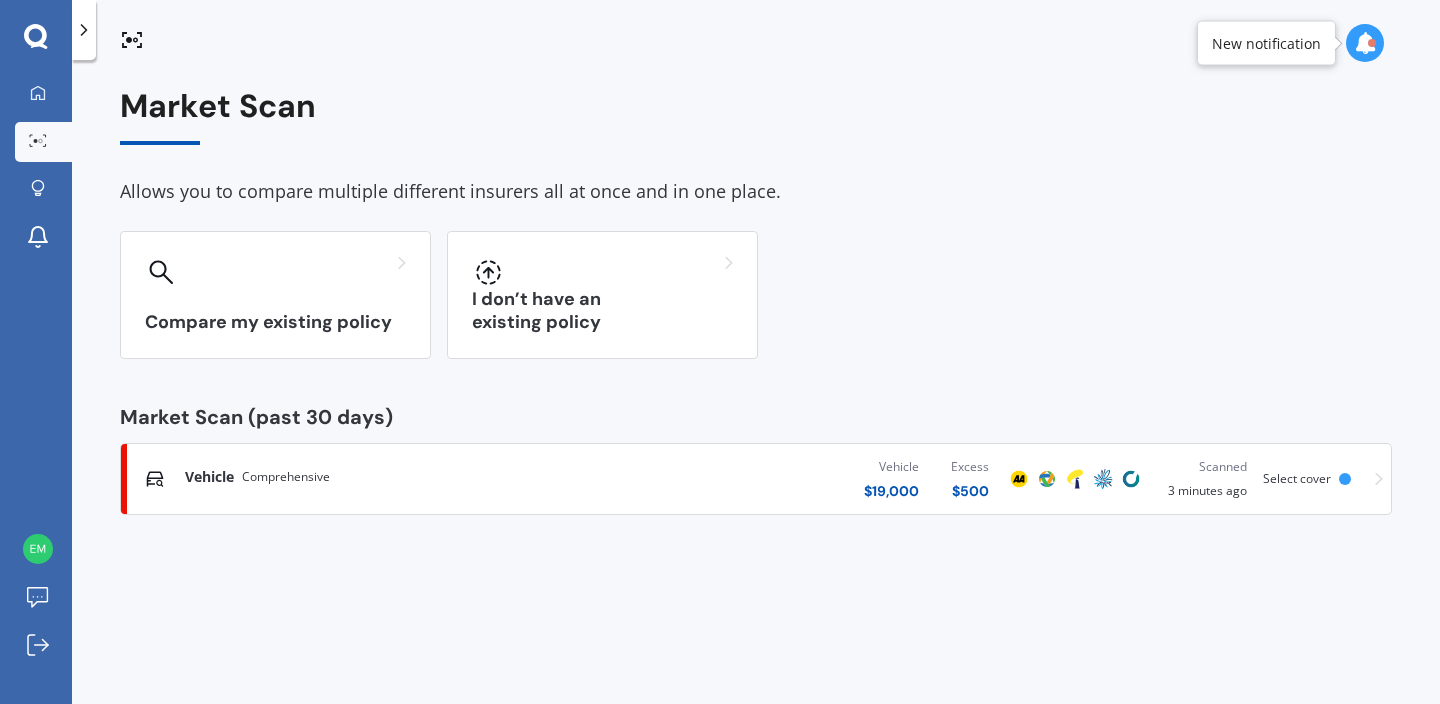 click on "Comprehensive" at bounding box center (286, 477) 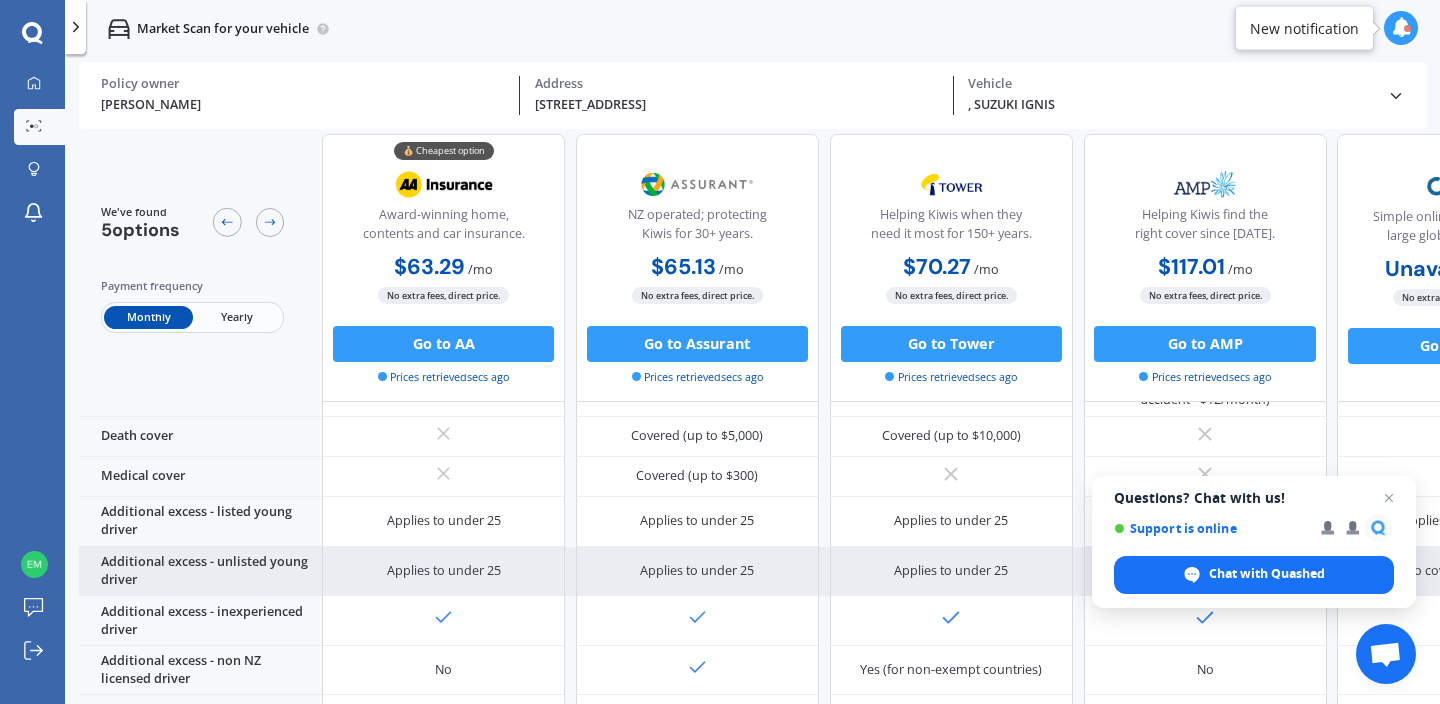 scroll, scrollTop: 880, scrollLeft: 0, axis: vertical 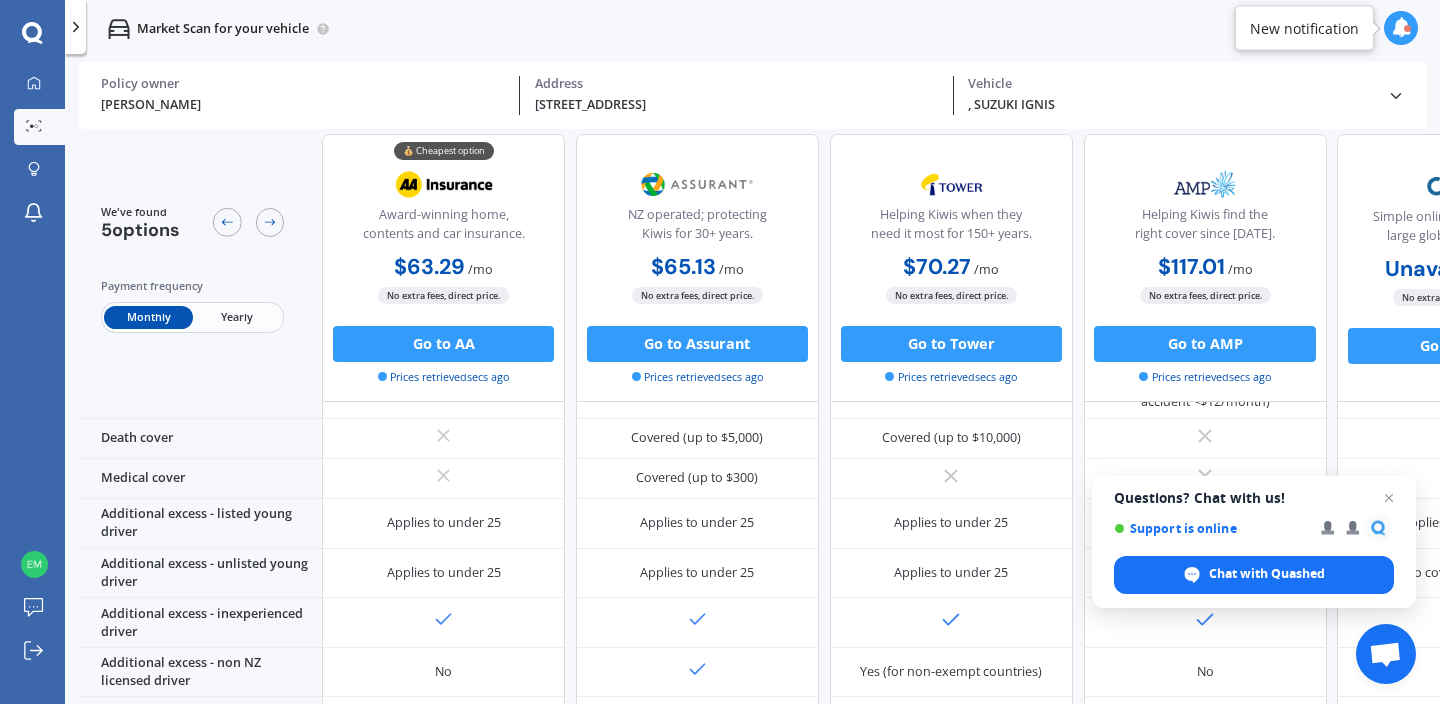 click on "Yearly" at bounding box center (237, 316) 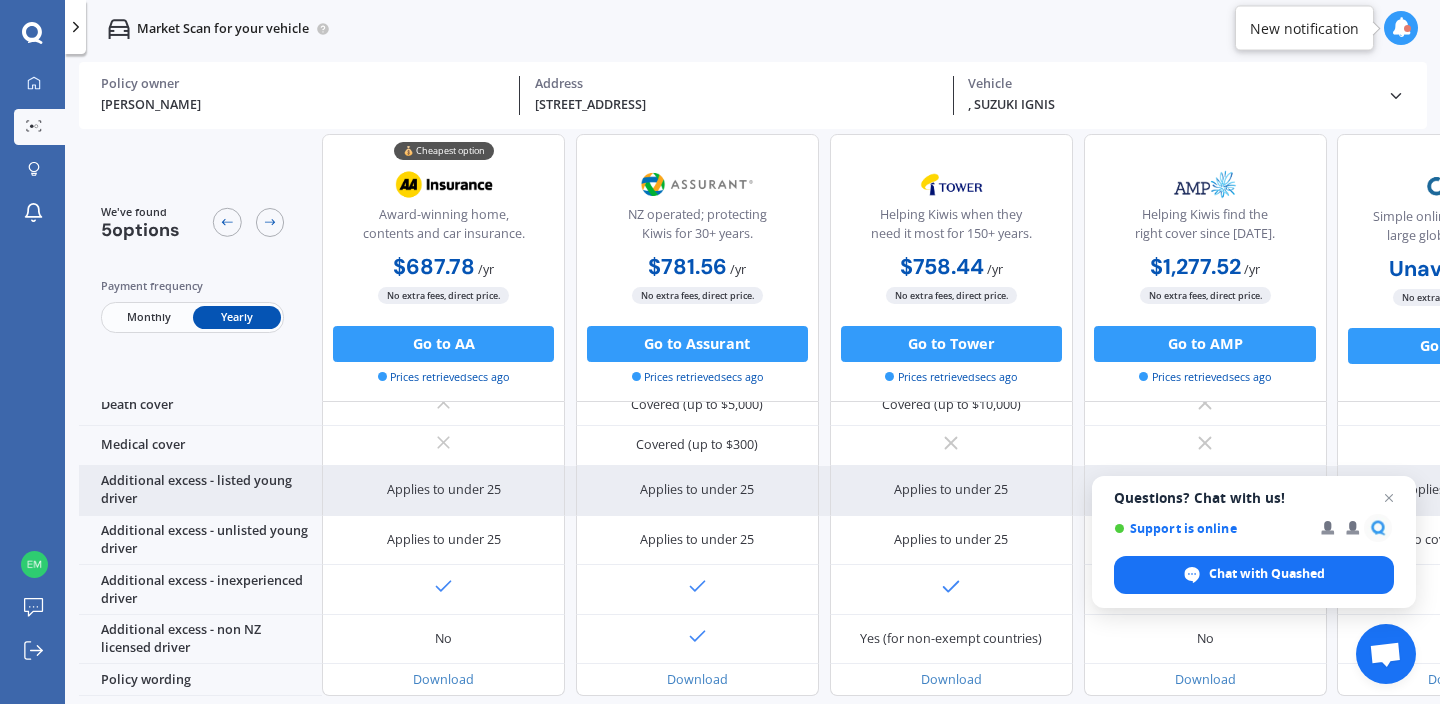 scroll, scrollTop: 915, scrollLeft: 0, axis: vertical 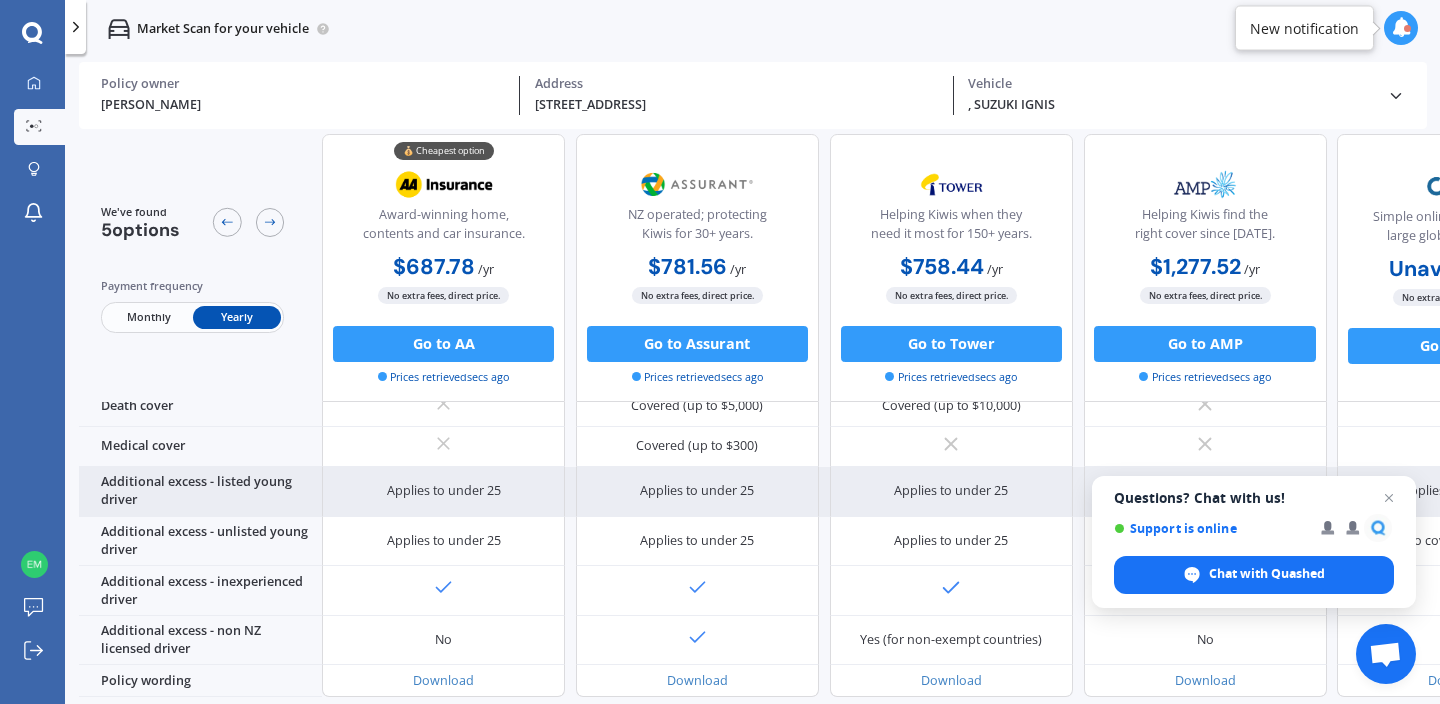 click on "Additional excess - listed young driver" at bounding box center [200, 492] 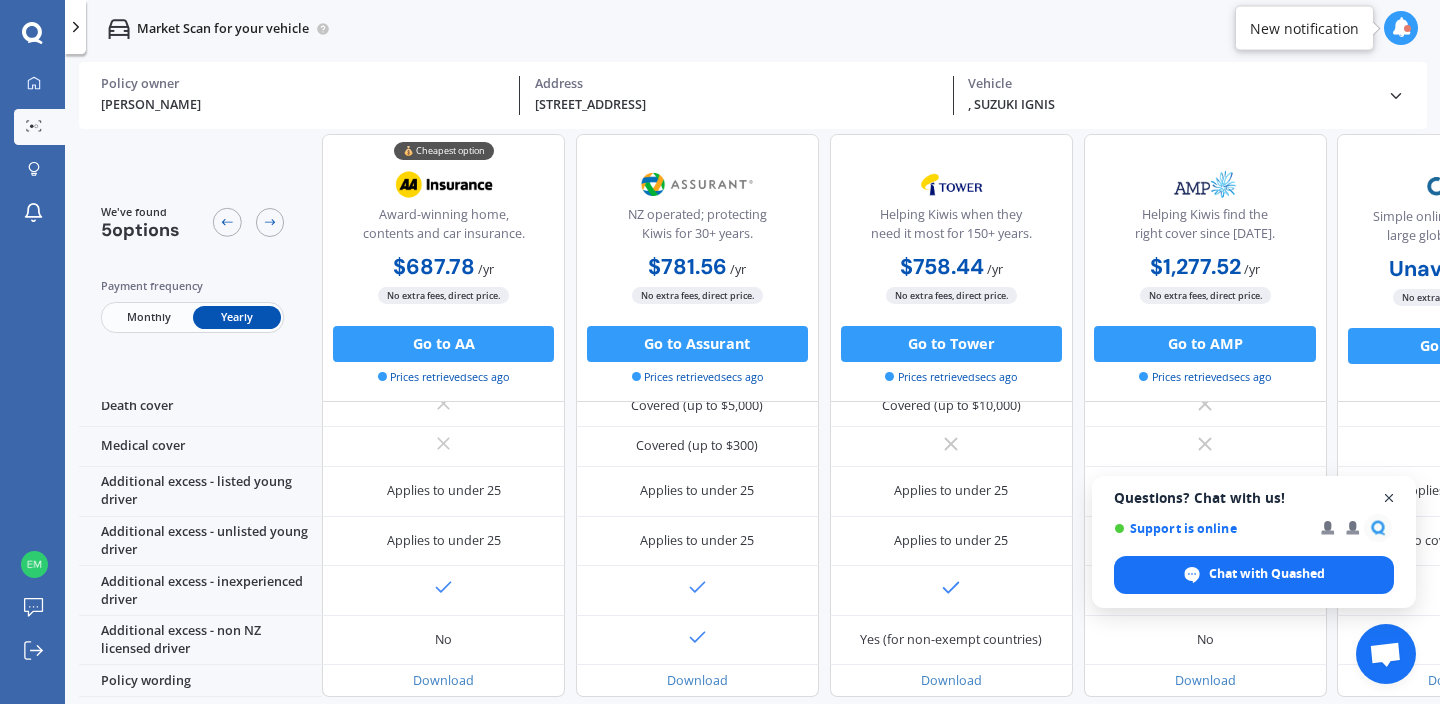 click at bounding box center [1389, 498] 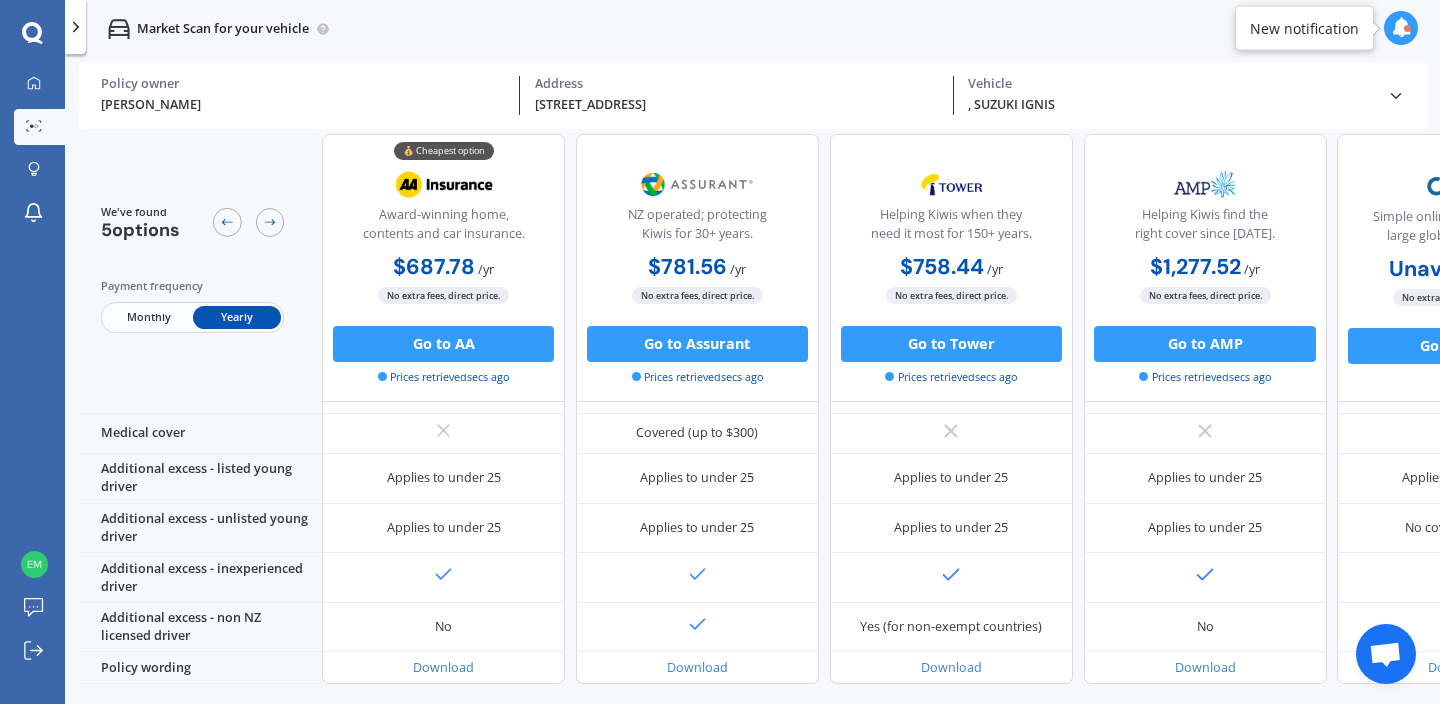 scroll, scrollTop: 931, scrollLeft: 0, axis: vertical 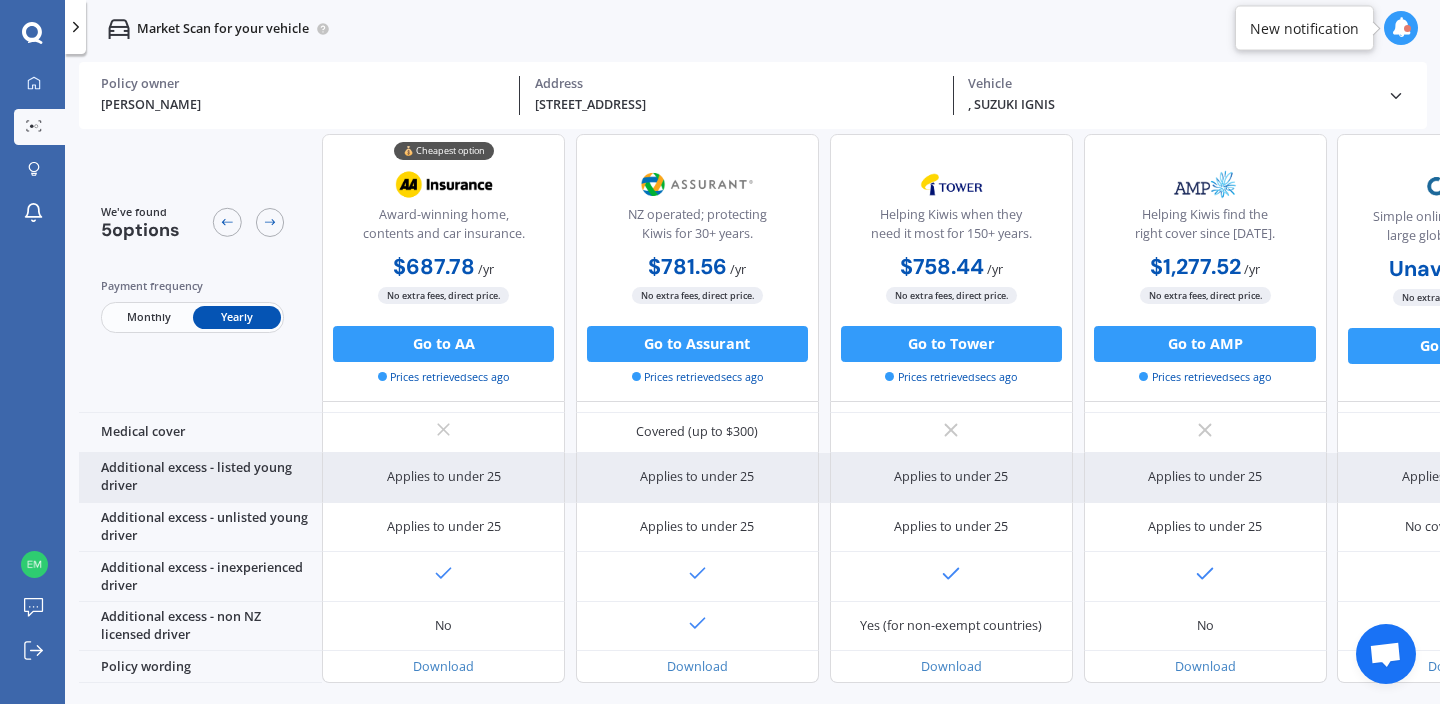 click on "Applies to under 25" at bounding box center [444, 477] 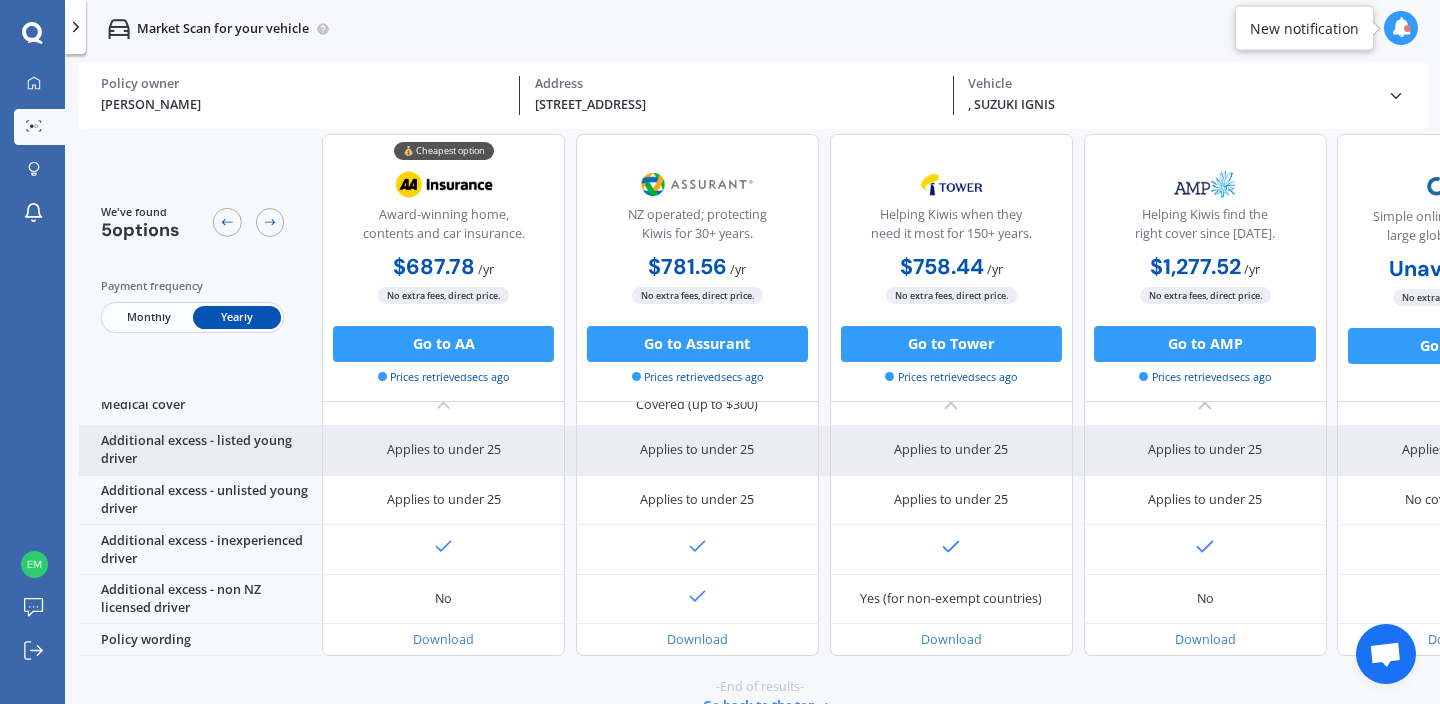 scroll, scrollTop: 986, scrollLeft: 0, axis: vertical 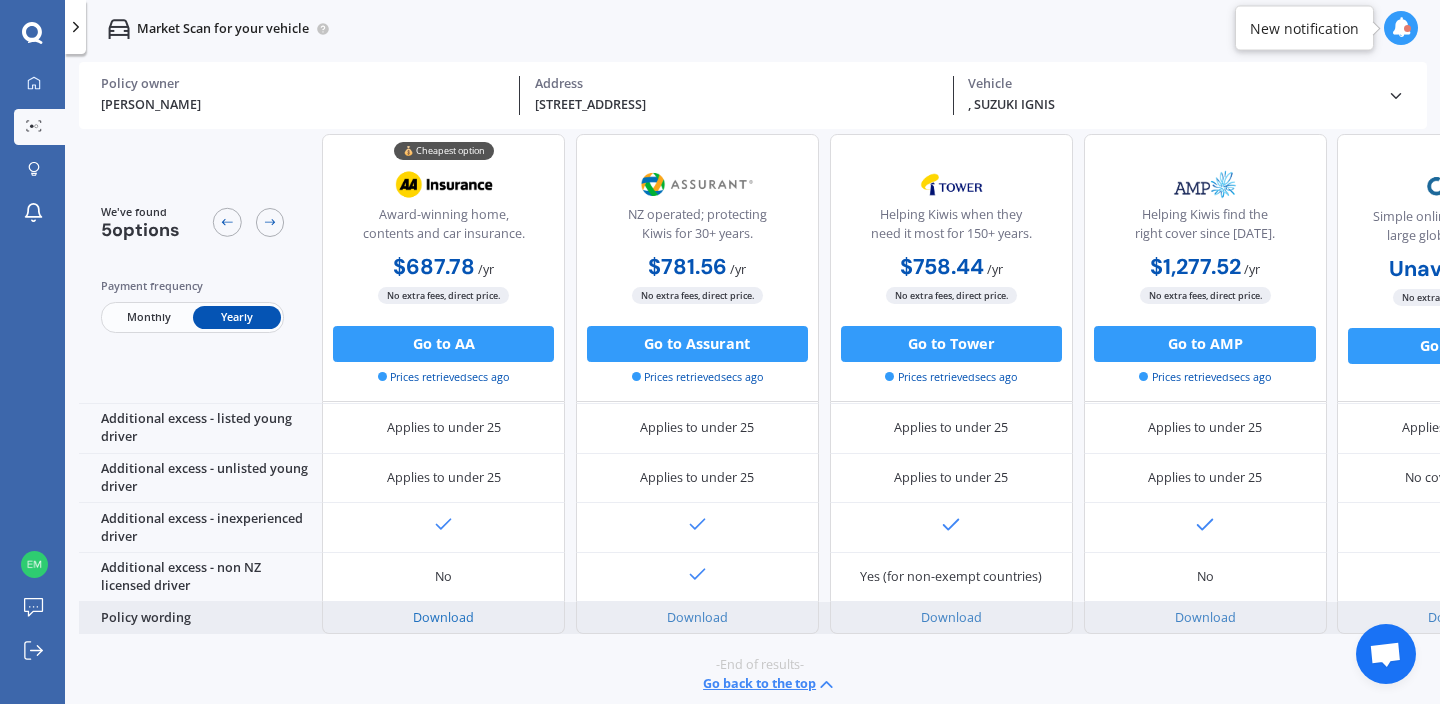 click on "Download" at bounding box center (443, 617) 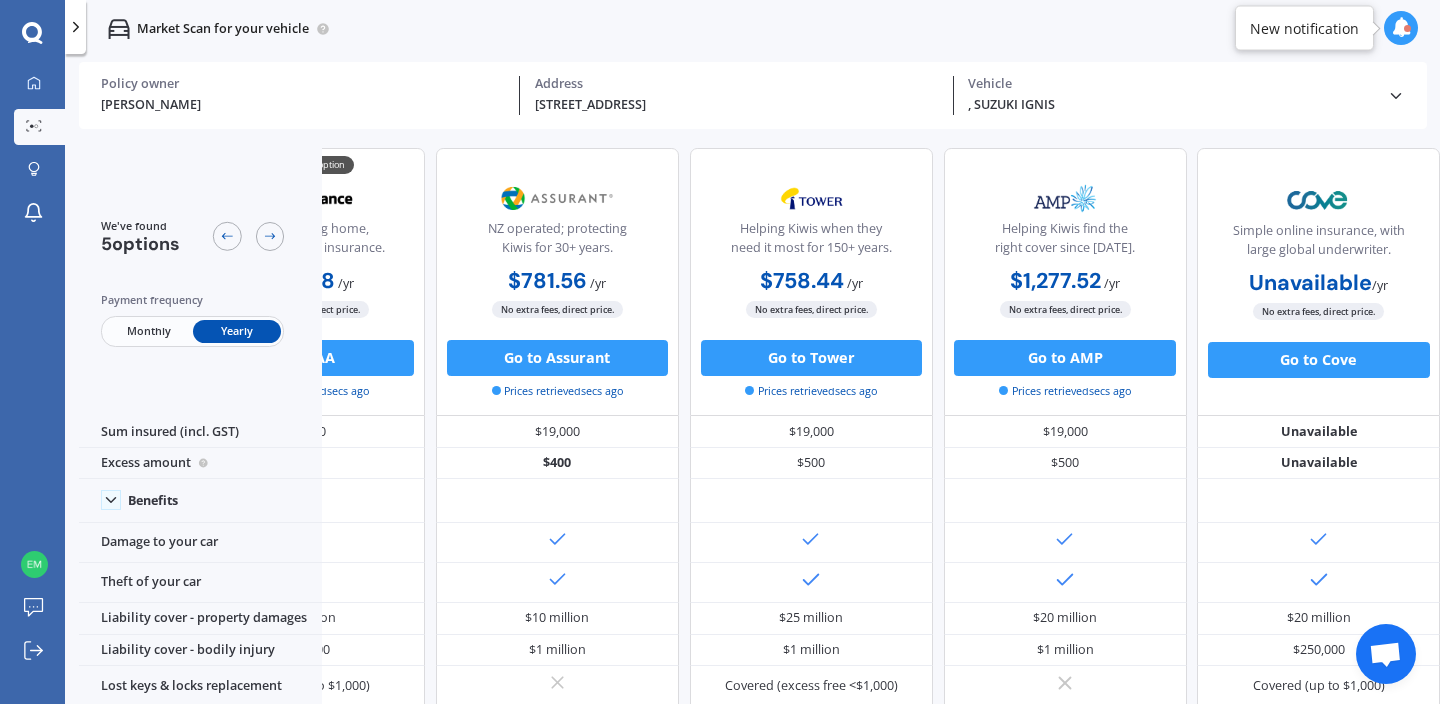 scroll, scrollTop: 0, scrollLeft: 0, axis: both 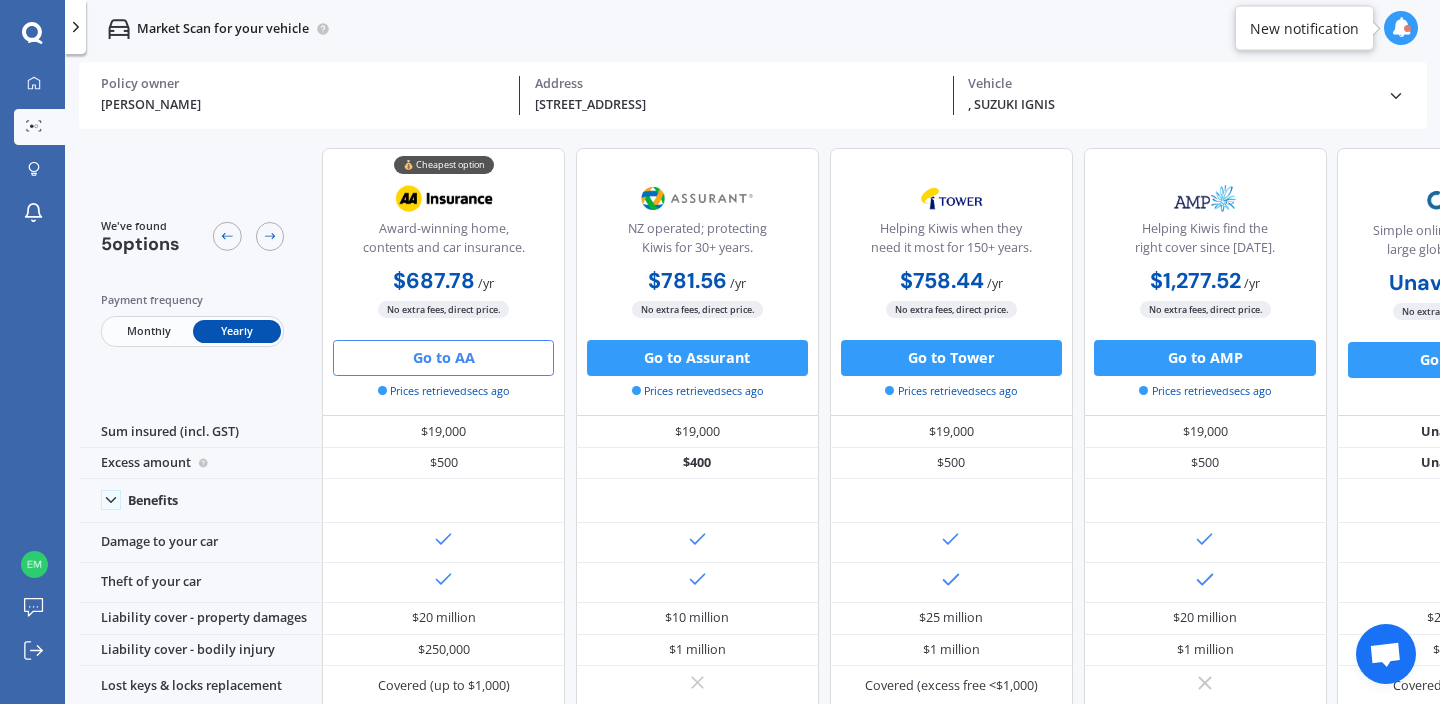 click on "Go to AA" at bounding box center (443, 358) 